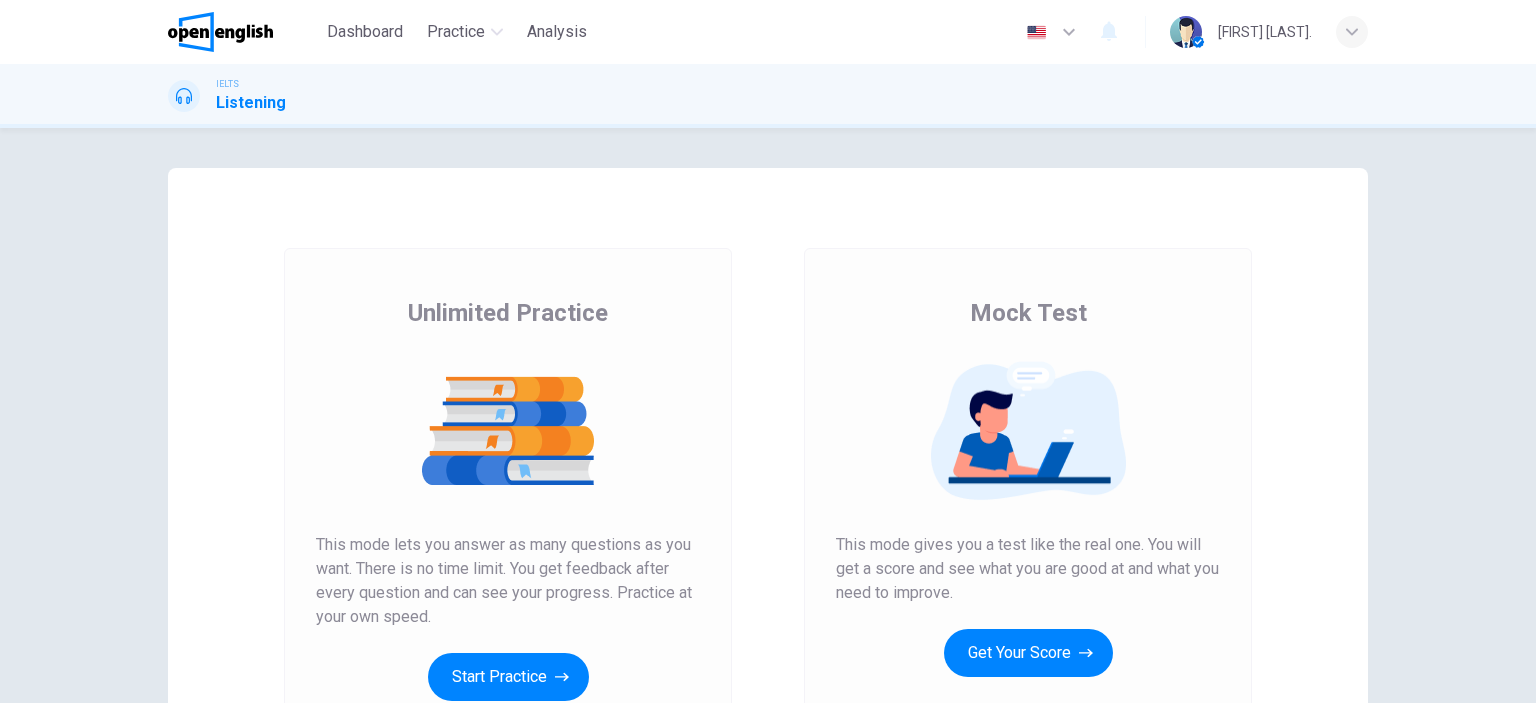 scroll, scrollTop: 0, scrollLeft: 0, axis: both 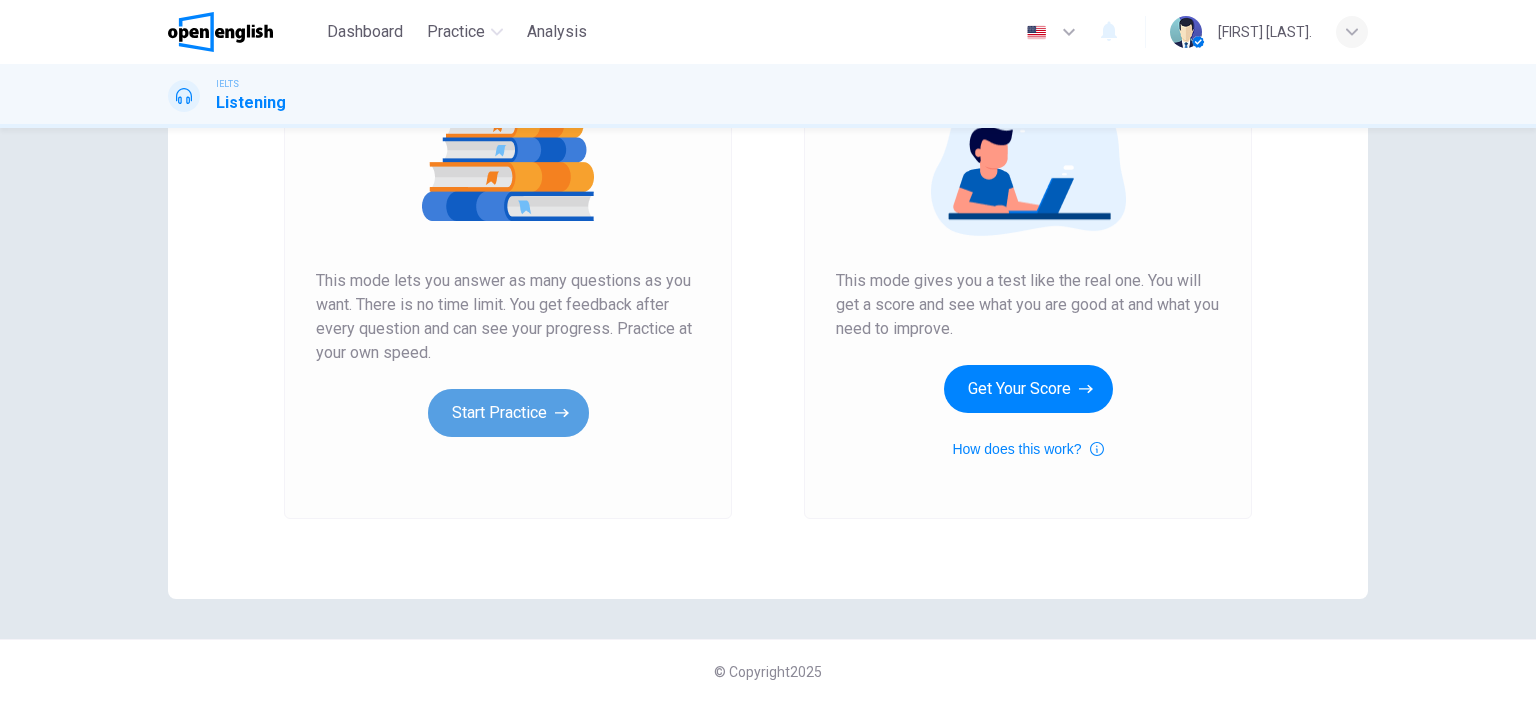click on "Start Practice" at bounding box center (508, 413) 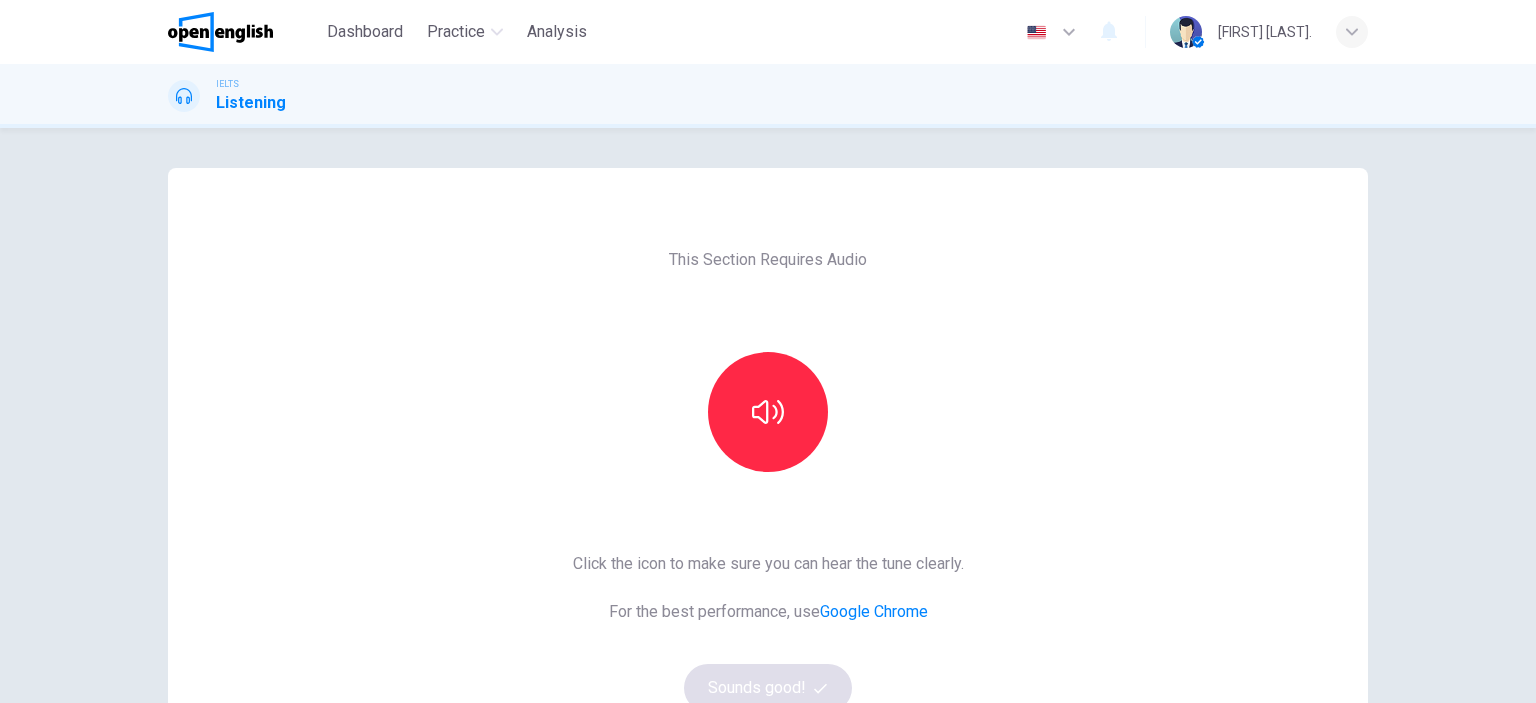 click at bounding box center (768, 412) 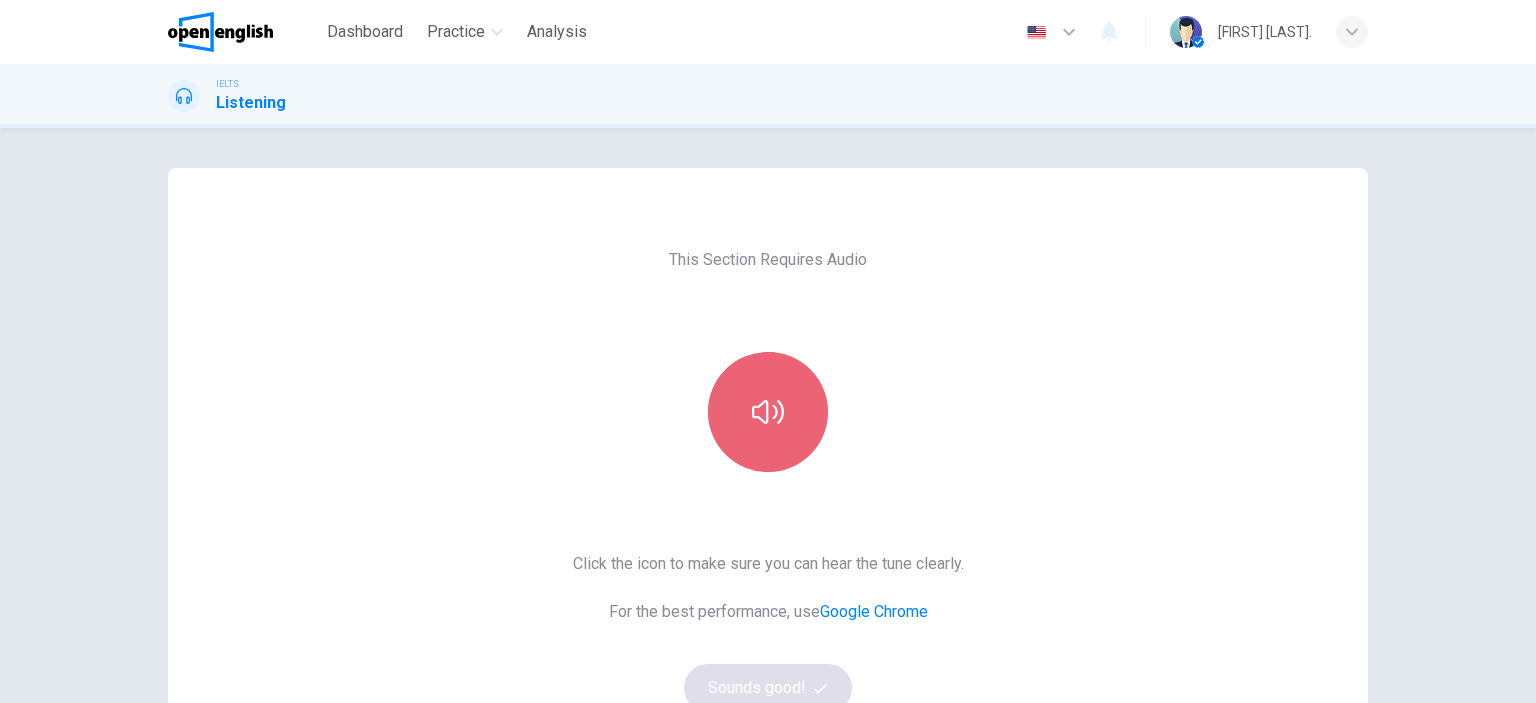 click at bounding box center (768, 412) 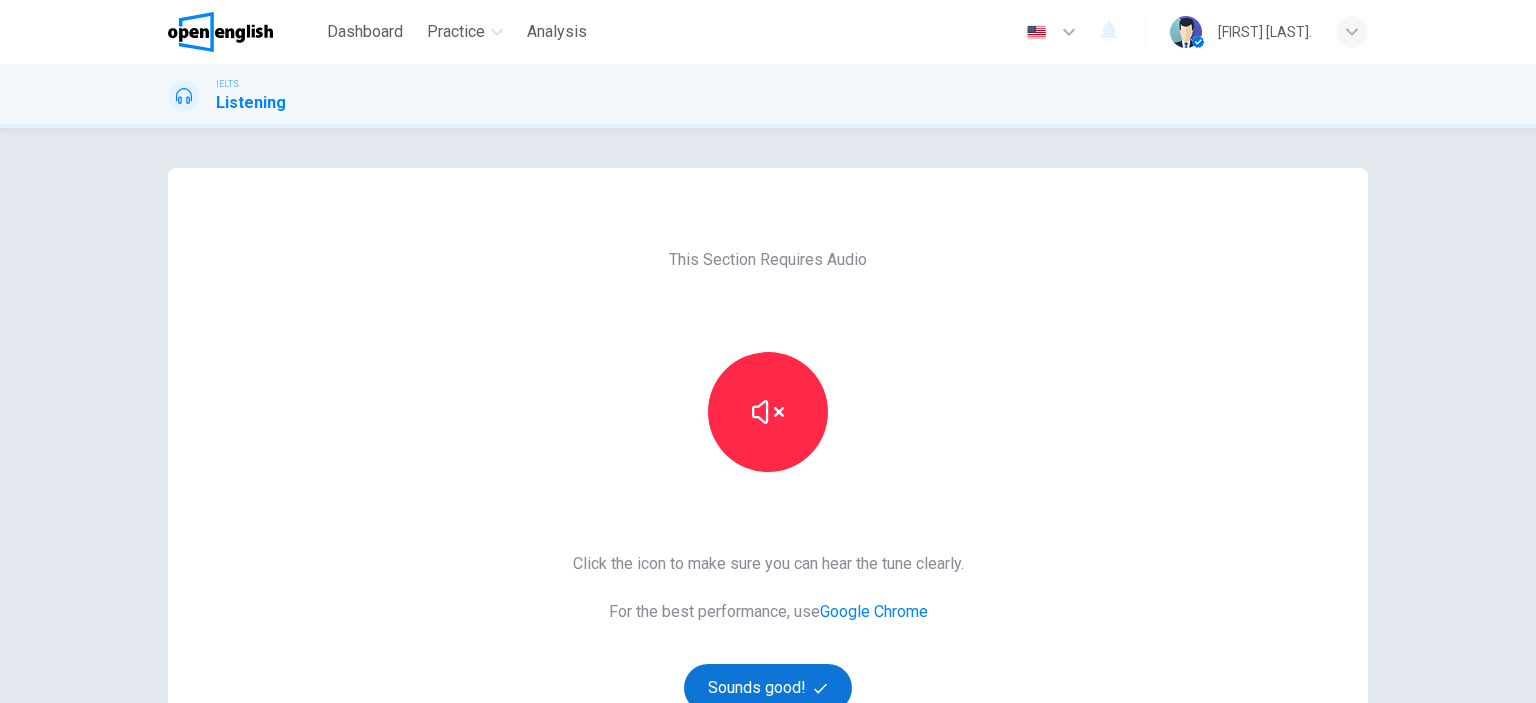click on "Sounds good!" at bounding box center [768, 688] 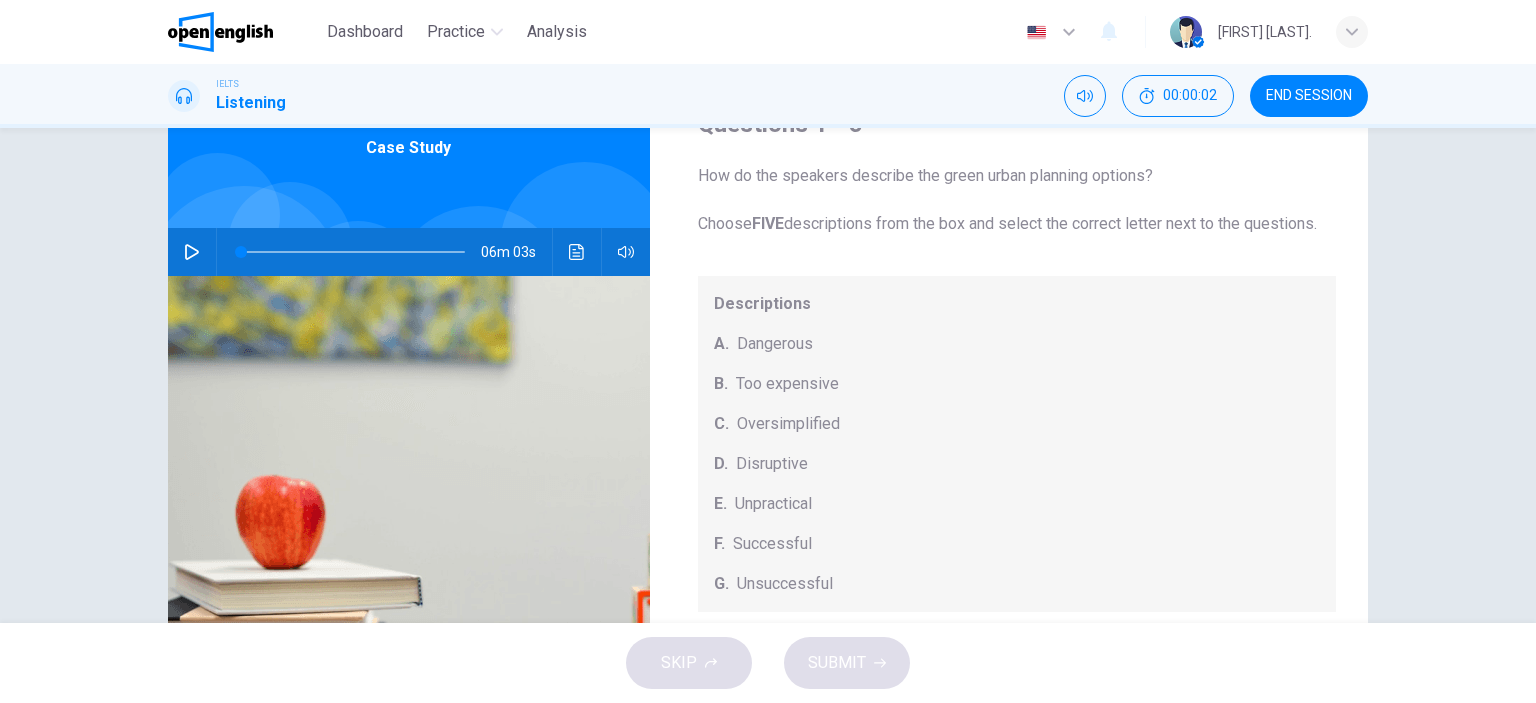 scroll, scrollTop: 0, scrollLeft: 0, axis: both 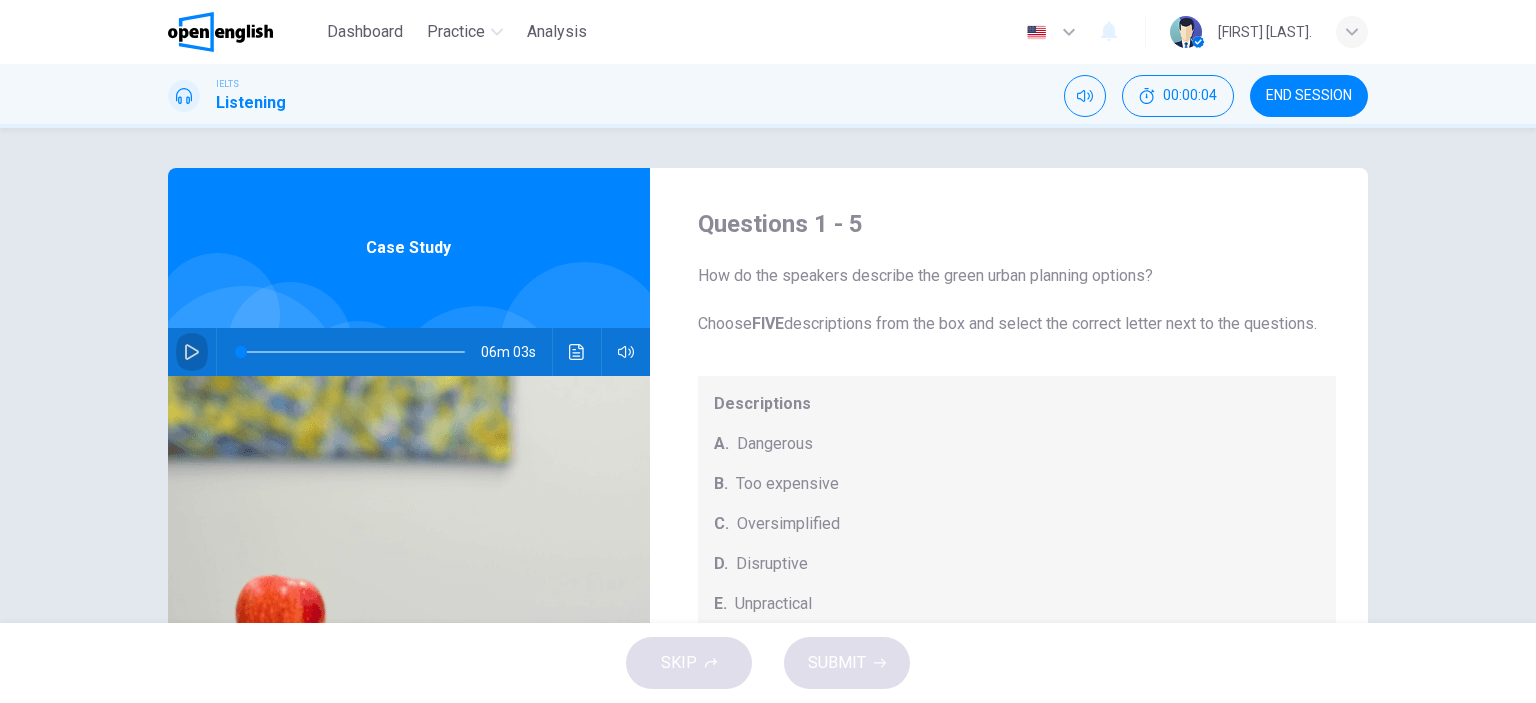 click 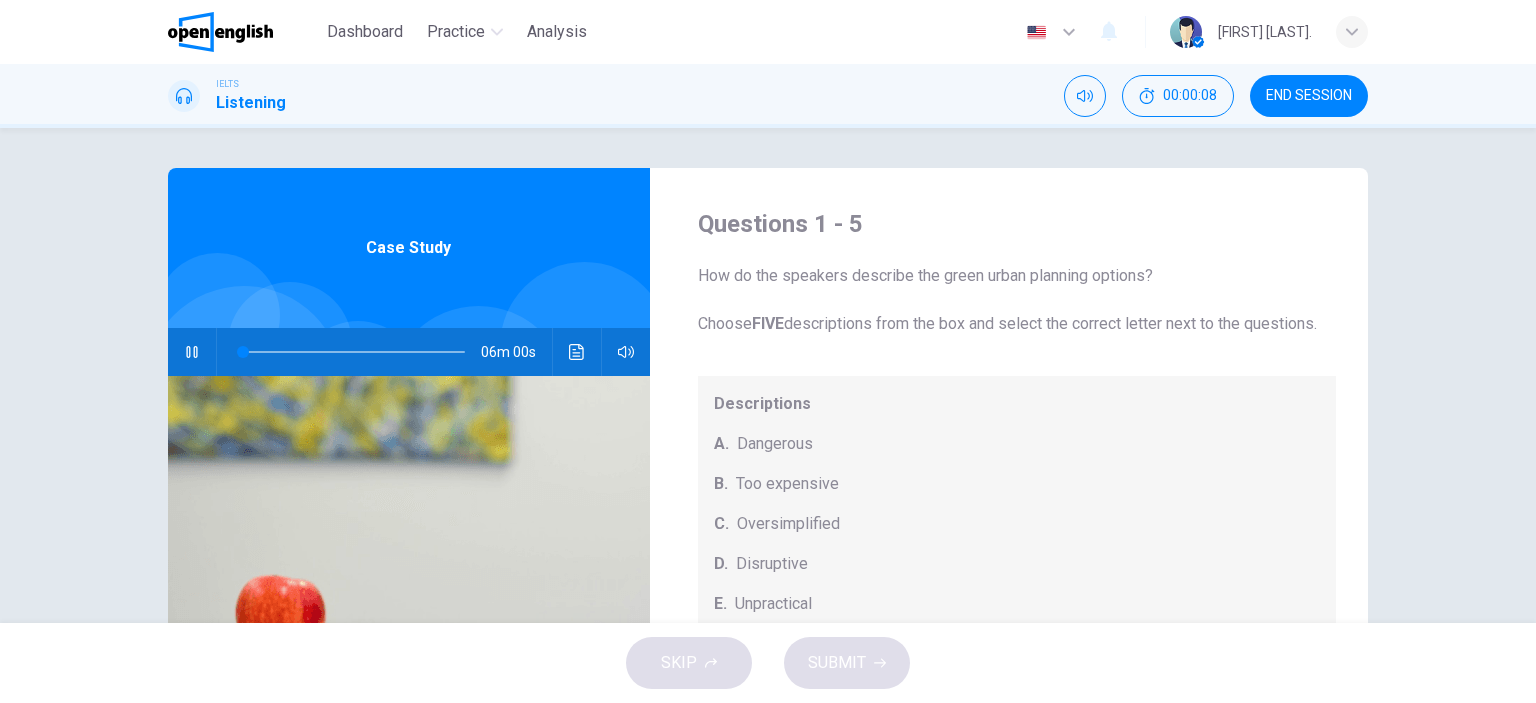 drag, startPoint x: 798, startPoint y: 331, endPoint x: 1144, endPoint y: 319, distance: 346.20804 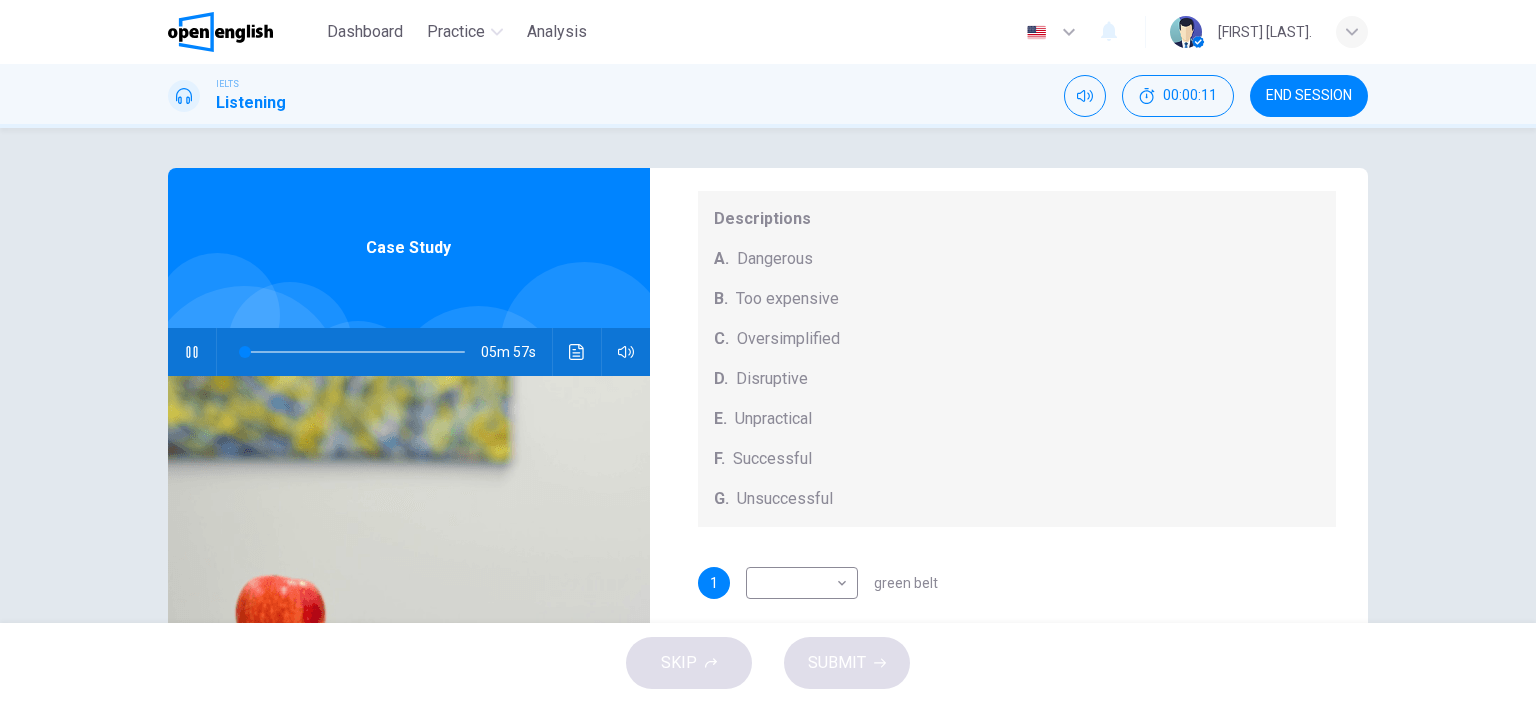 scroll, scrollTop: 208, scrollLeft: 0, axis: vertical 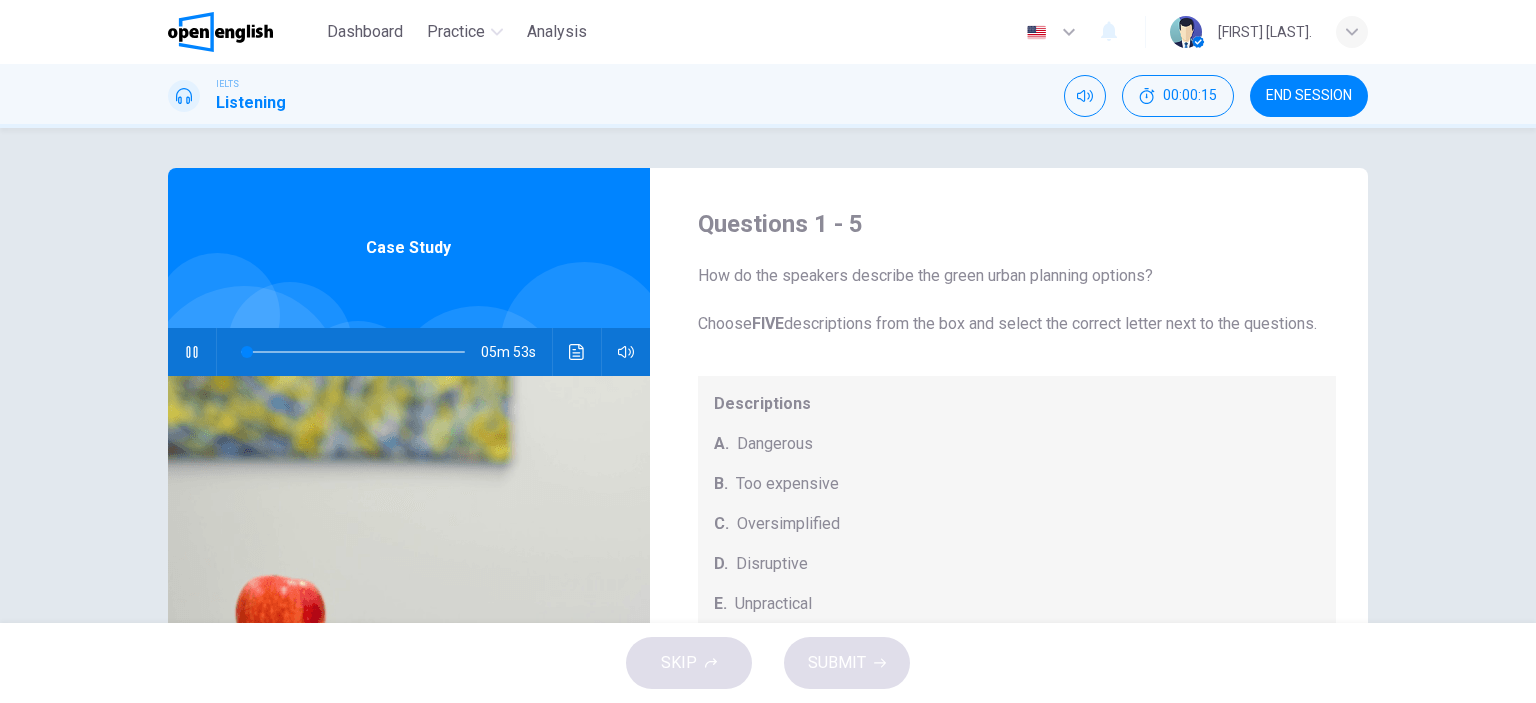 drag, startPoint x: 828, startPoint y: 286, endPoint x: 1032, endPoint y: 287, distance: 204.00246 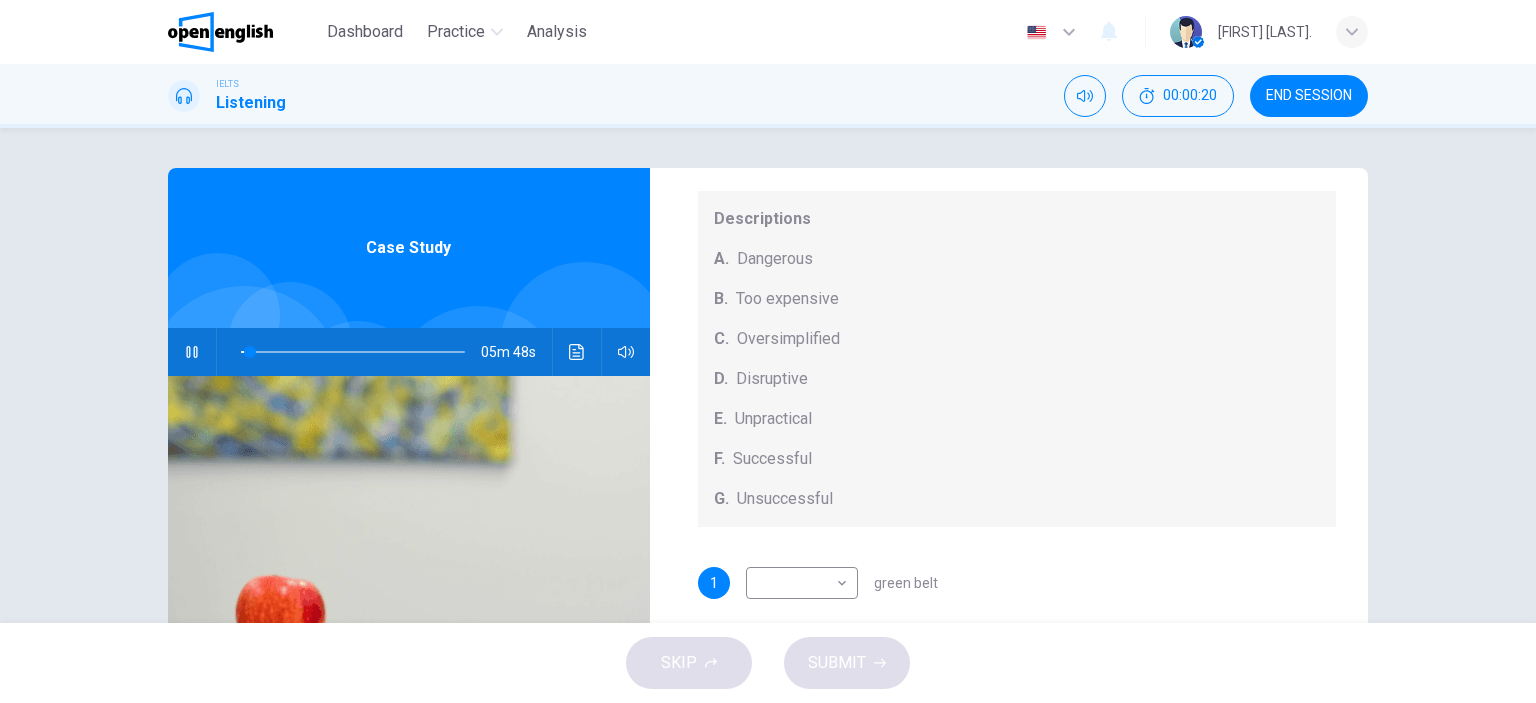 scroll, scrollTop: 208, scrollLeft: 0, axis: vertical 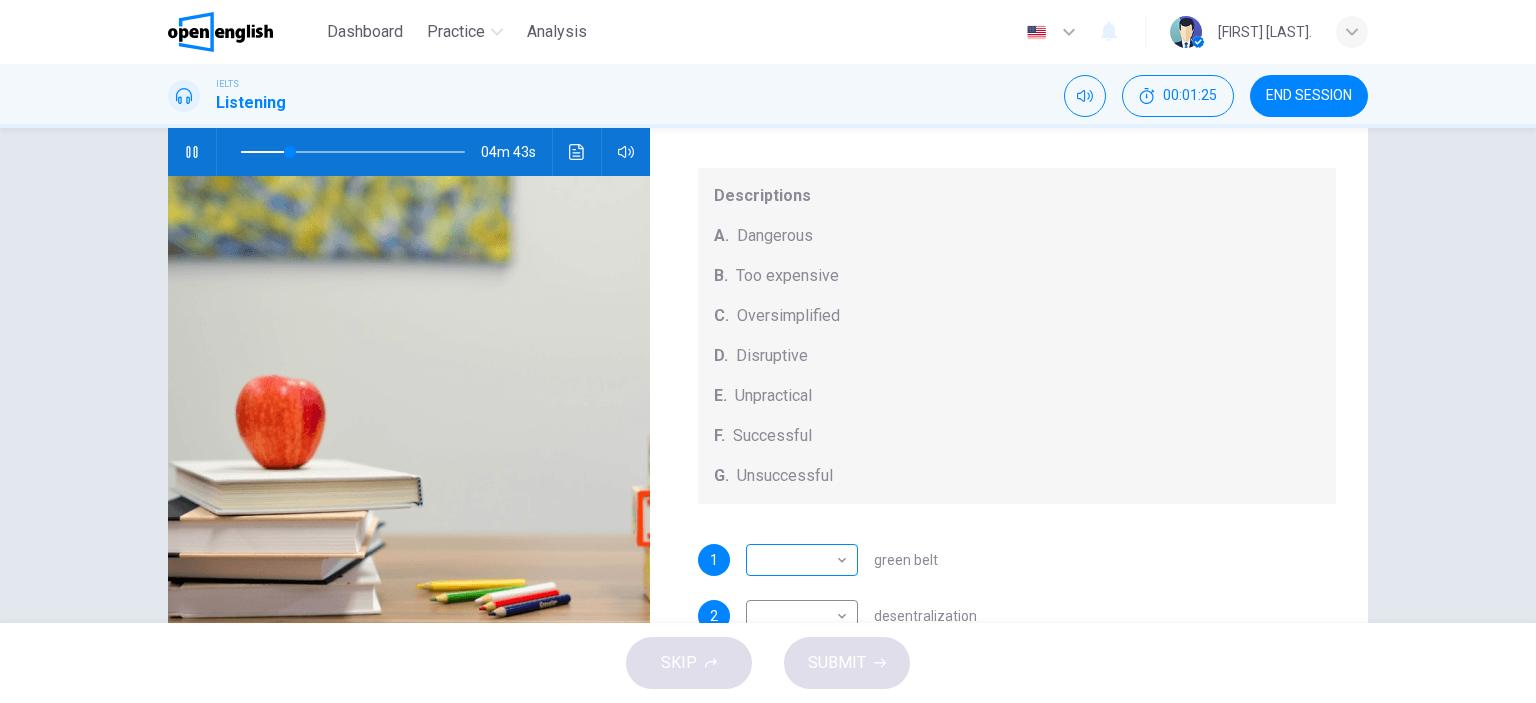 click on "​ ​" at bounding box center [802, 560] 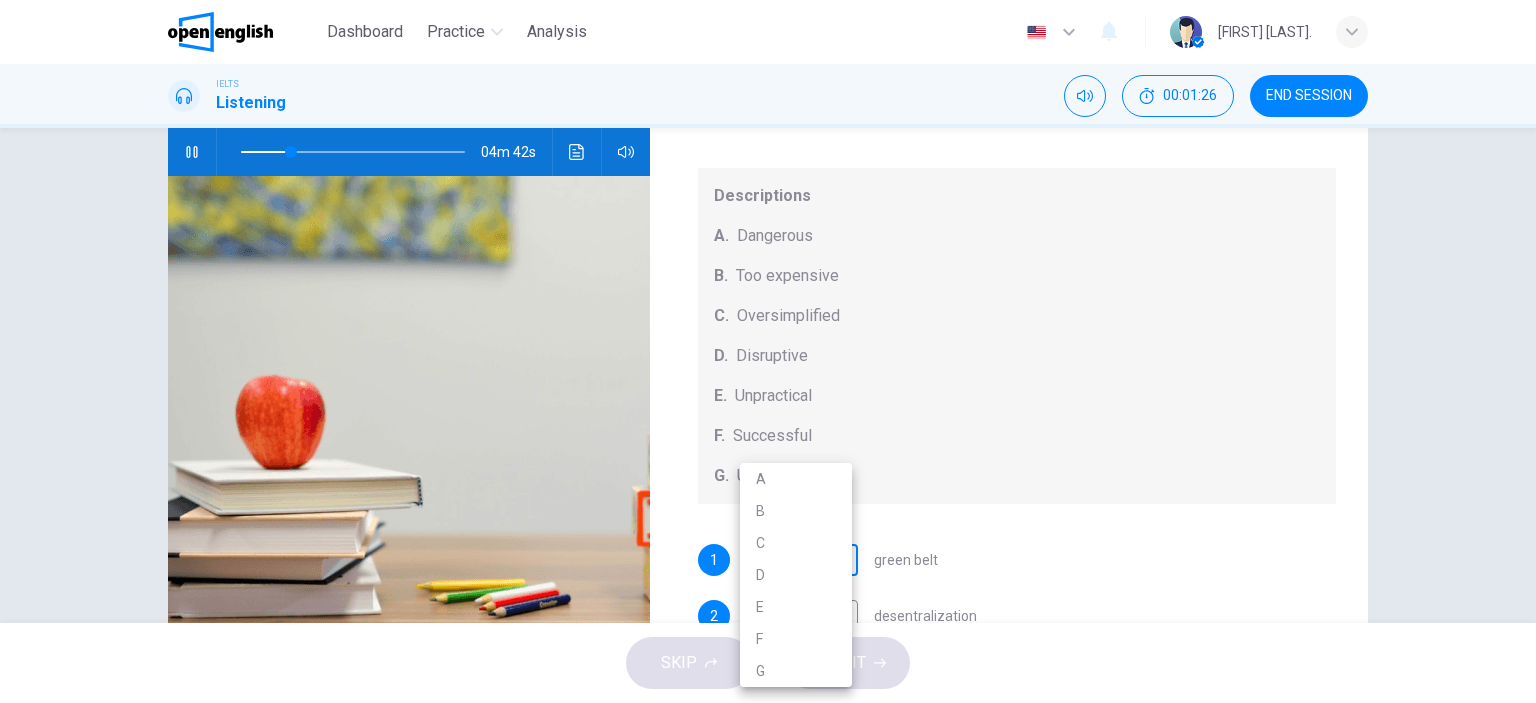 click on "This site uses cookies, as explained in our  Privacy Policy . If you agree to the use of cookies, please click the Accept button and continue to browse our site.   Privacy Policy Accept Dashboard Practice Analysis English ** ​ [FIRST] [LAST]. IELTS Listening 00:01:26 END SESSION Questions 1 - 5 How do the speakers describe the green urban planning options? Choose  FIVE  descriptions from the box and select the correct letter next to the questions. Descriptions A. Dangerous B. Too expensive C. Oversimplified  D. Disruptive E. Unpractical F. Successful G. Unsuccessful 1 ​ ​ green belt 2 ​ ​ desentralization 3 ​ ​ new towns 4 ​ ​ brownfield sites 5 ​ ​ pedestrianized zones Case Study 04m 42s SKIP SUBMIT Open English - Online English Dashboard Practice Analysis Notifications 1 © Copyright  2025 A B C D E F G" at bounding box center [768, 351] 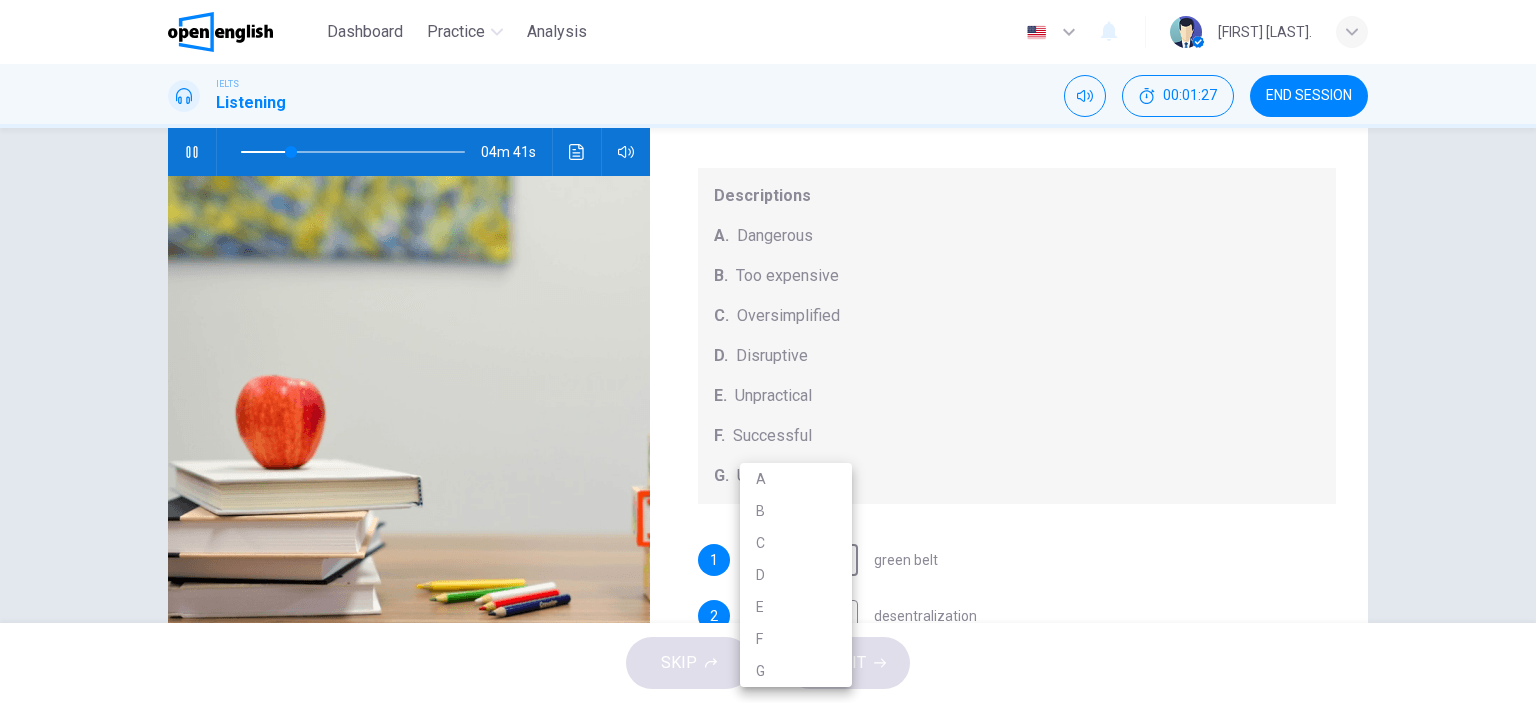 type on "**" 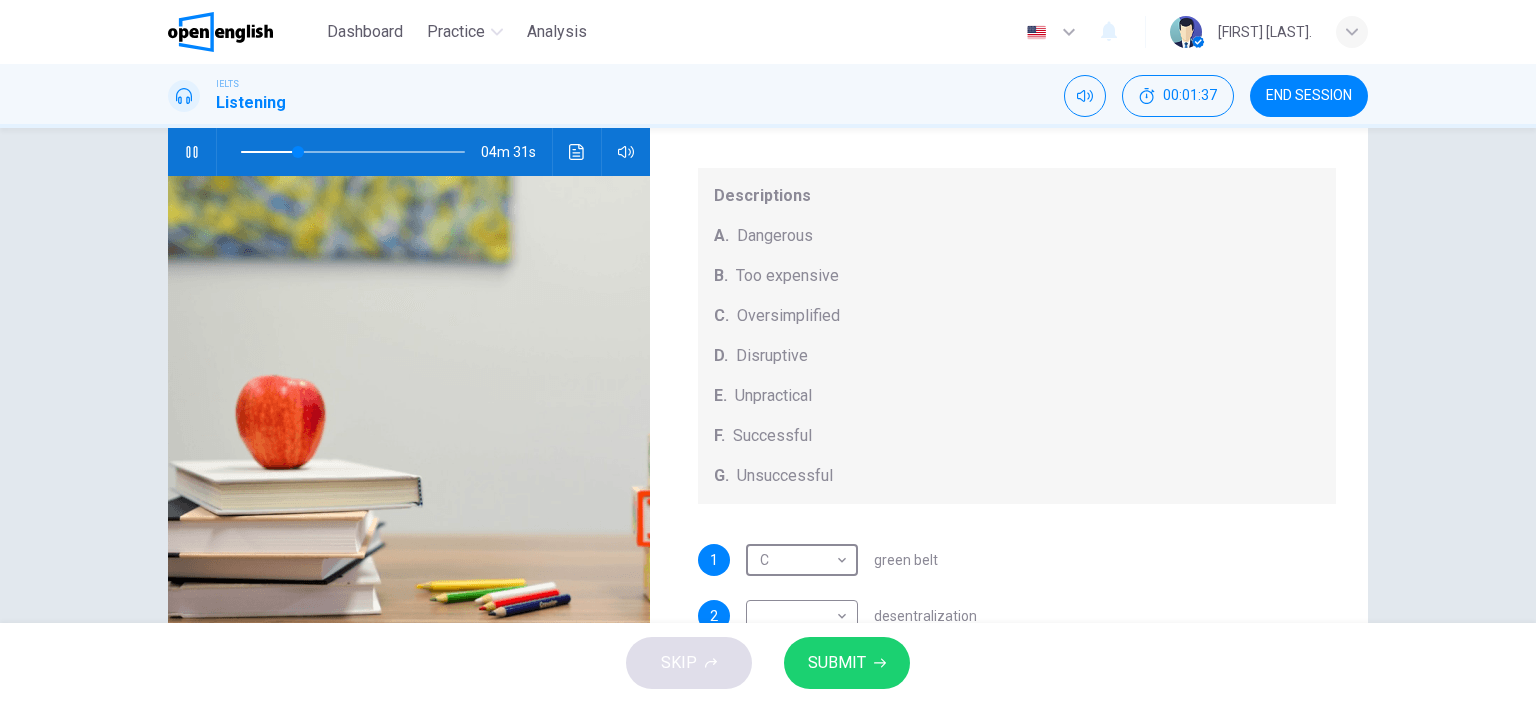 scroll, scrollTop: 208, scrollLeft: 0, axis: vertical 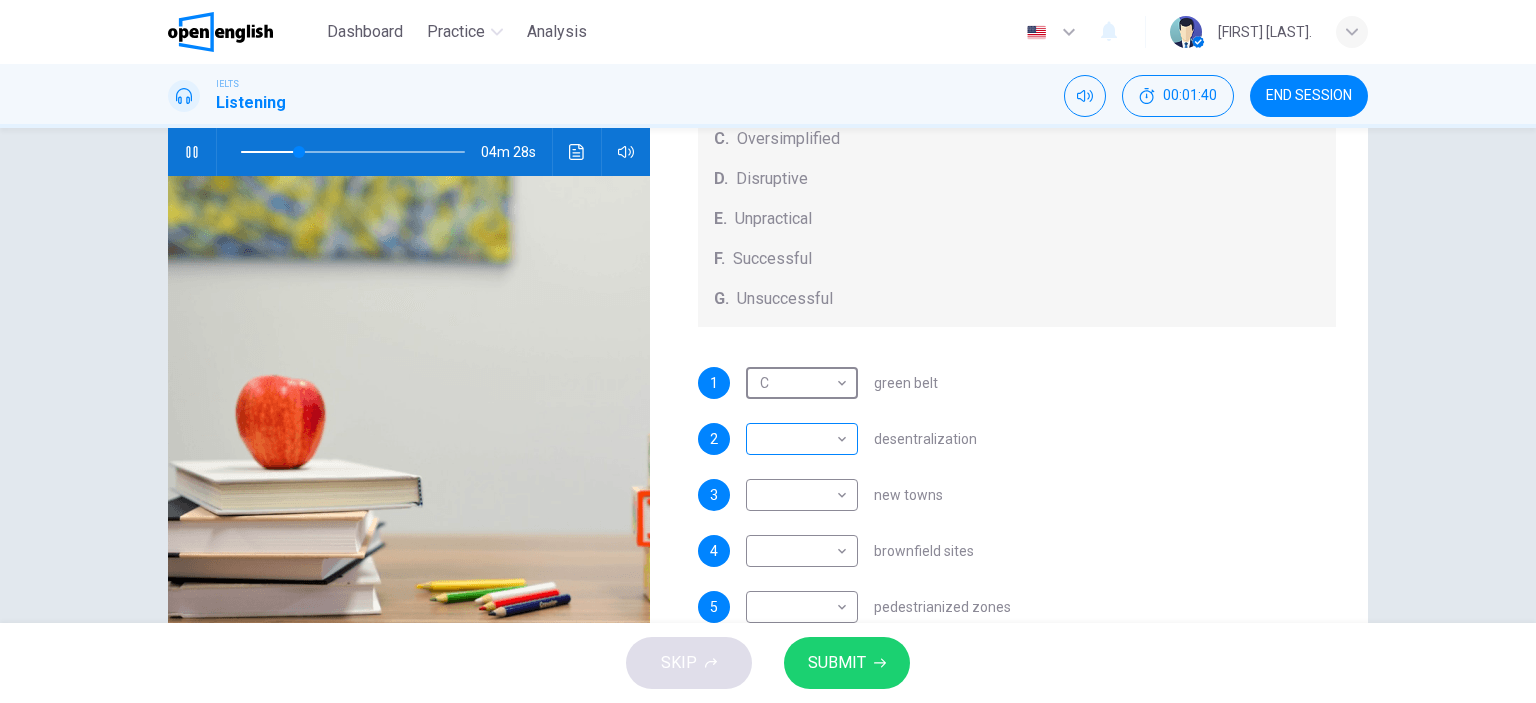 click on "This site uses cookies, as explained in our  Privacy Policy . If you agree to the use of cookies, please click the Accept button and continue to browse our site.   Privacy Policy Accept Dashboard Practice Analysis English ** ​ [FIRST] [LAST]. IELTS Listening 00:01:40 END SESSION Questions 1 - 5 How do the speakers describe the green urban planning options? Choose  FIVE  descriptions from the box and select the correct letter next to the questions. Descriptions A. Dangerous B. Too expensive C. Oversimplified  D. Disruptive E. Unpractical F. Successful G. Unsuccessful 1 C * ​ green belt 2 ​ ​ desentralization 3 ​ ​ new towns 4 ​ ​ brownfield sites 5 ​ ​ pedestrianized zones Case Study 04m 28s SKIP SUBMIT Open English - Online English Dashboard Practice Analysis Notifications 1 © Copyright  2025 A B C D E F G" at bounding box center (768, 351) 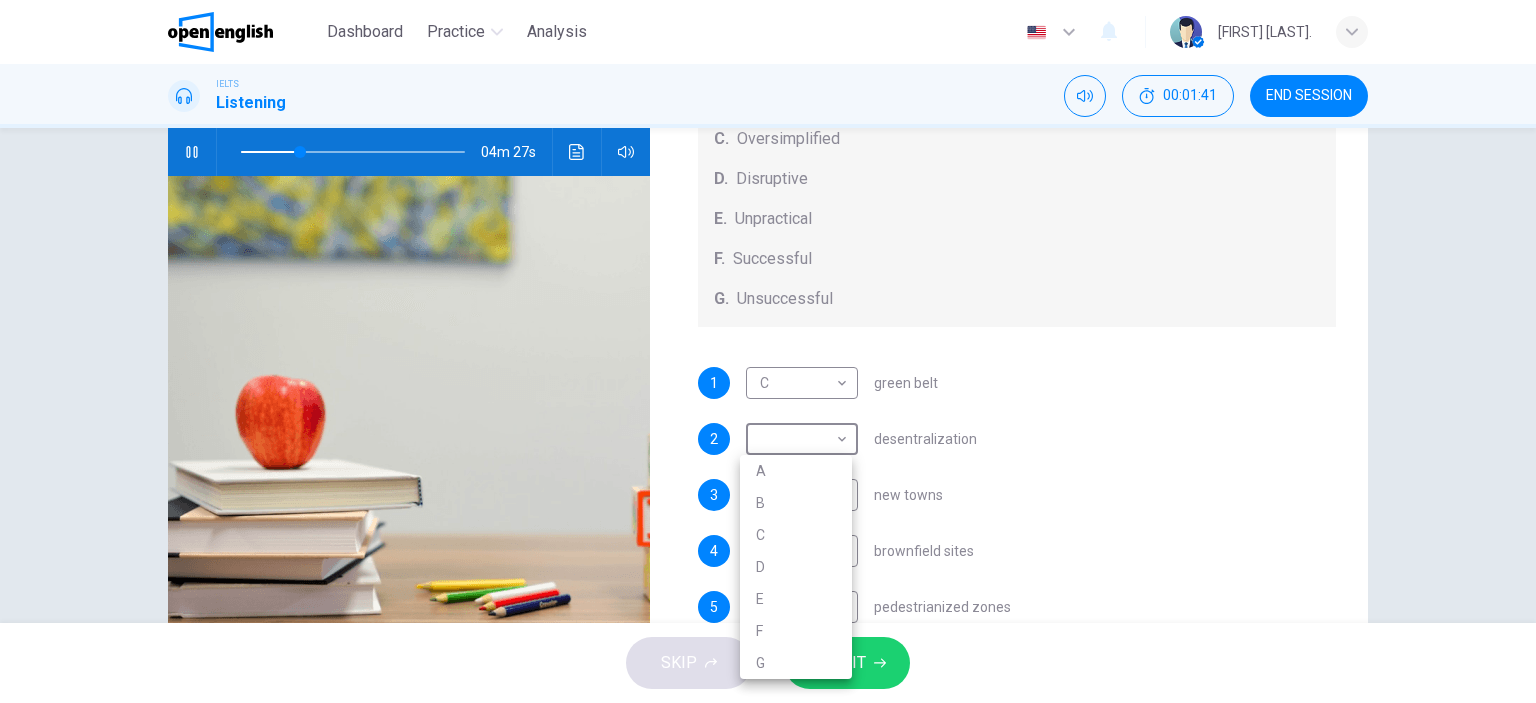 type on "**" 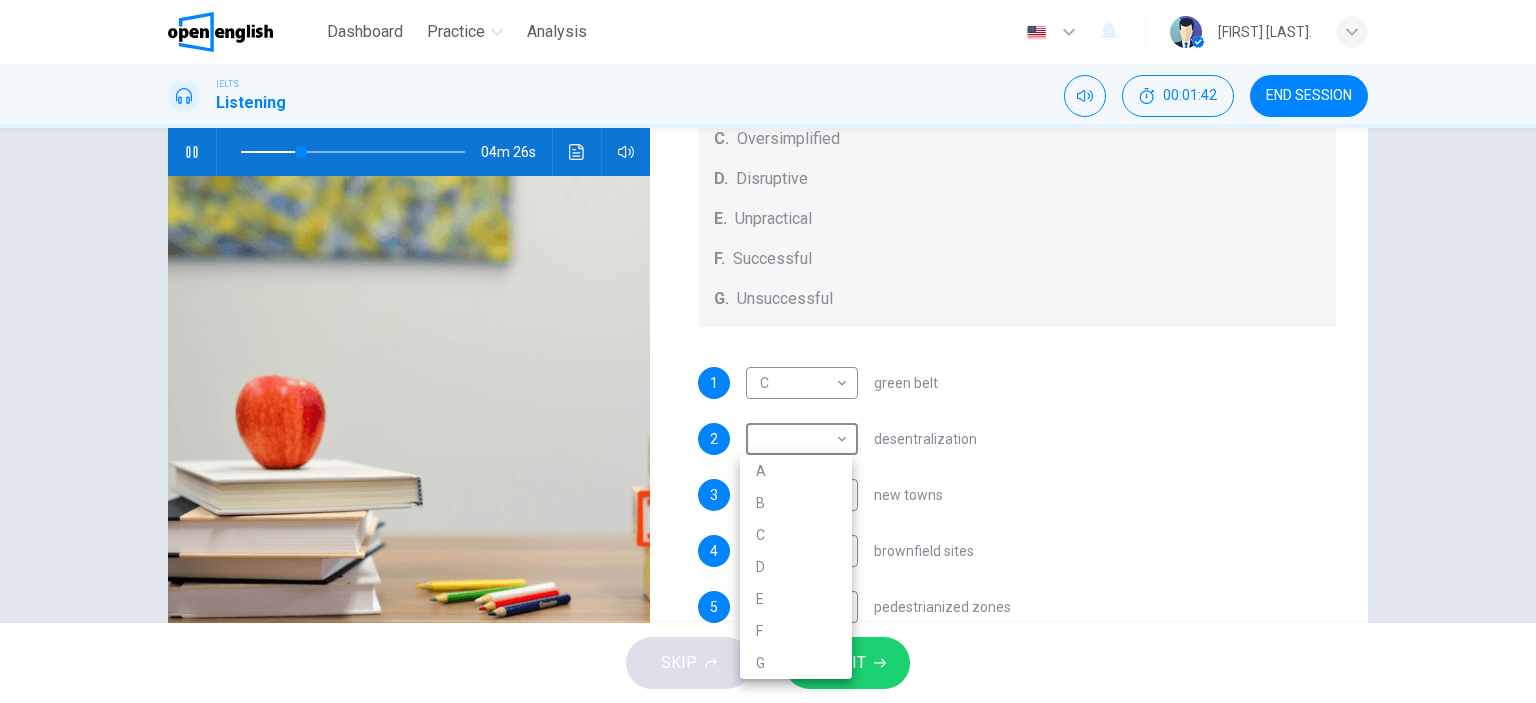 click on "E" at bounding box center (796, 599) 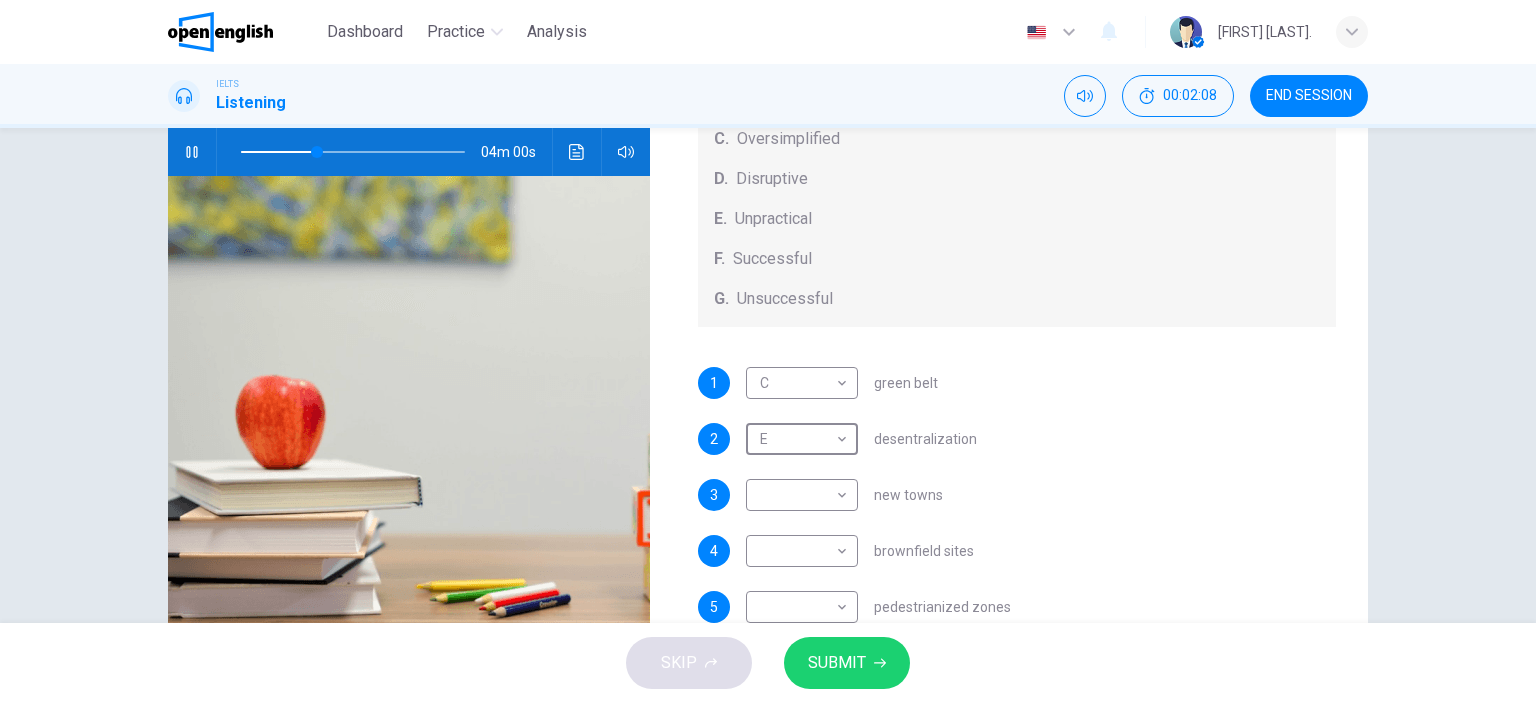 scroll, scrollTop: 208, scrollLeft: 0, axis: vertical 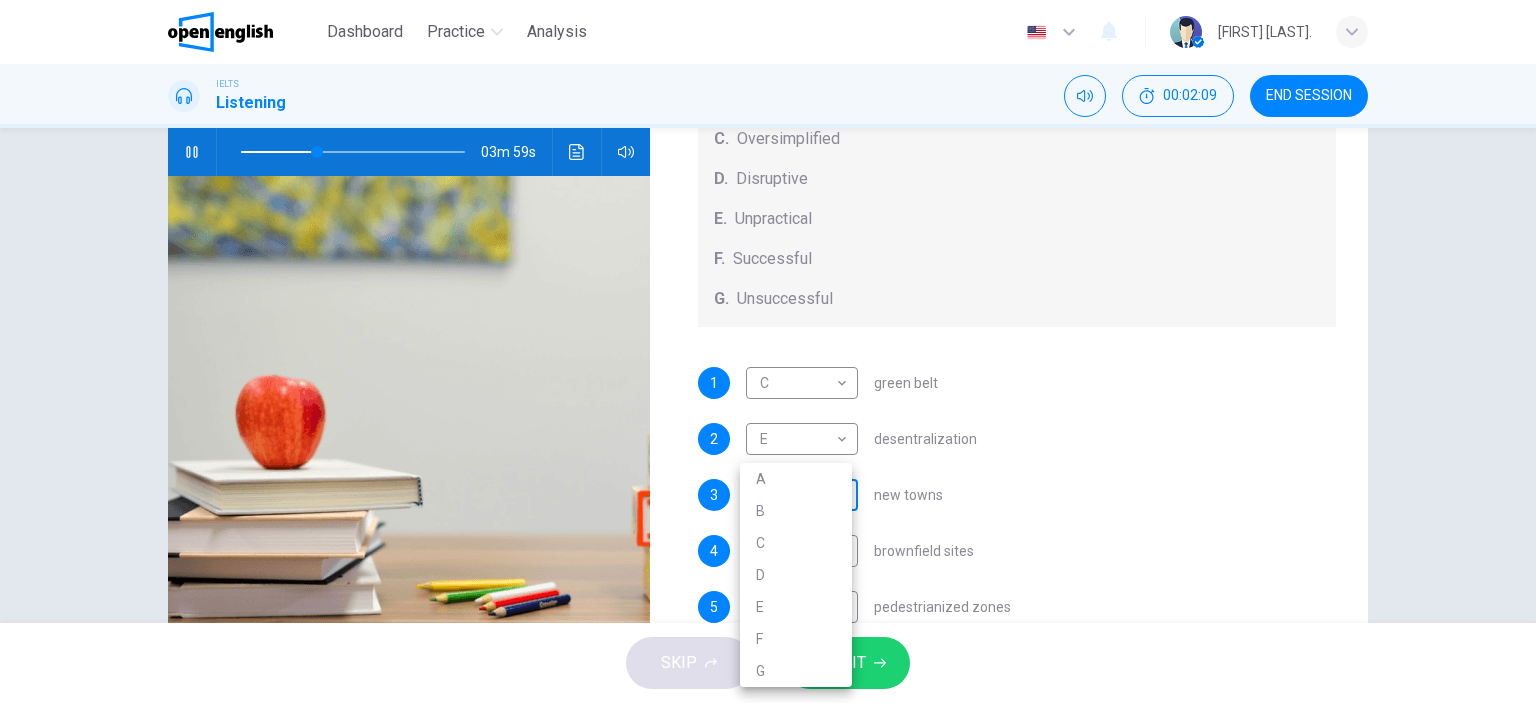 click on "This site uses cookies, as explained in our  Privacy Policy . If you agree to the use of cookies, please click the Accept button and continue to browse our site.   Privacy Policy Accept Dashboard Practice Analysis English ** ​ [FIRST] [LAST]. IELTS Listening 00:02:09 END SESSION Questions 1 - 5 How do the speakers describe the green urban planning options? Choose  FIVE  descriptions from the box and select the correct letter next to the questions. Descriptions A. Dangerous B. Too expensive C. Oversimplified  D. Disruptive E. Unpractical F. Successful G. Unsuccessful 1 C * ​ green belt 2 E * ​ desentralization 3 ​ ​ new towns 4 ​ ​ brownfield sites 5 ​ ​ pedestrianized zones Case Study 03m 59s SKIP SUBMIT Open English - Online English Dashboard Practice Analysis Notifications 1 © Copyright  2025 A B C D E F G" at bounding box center [768, 351] 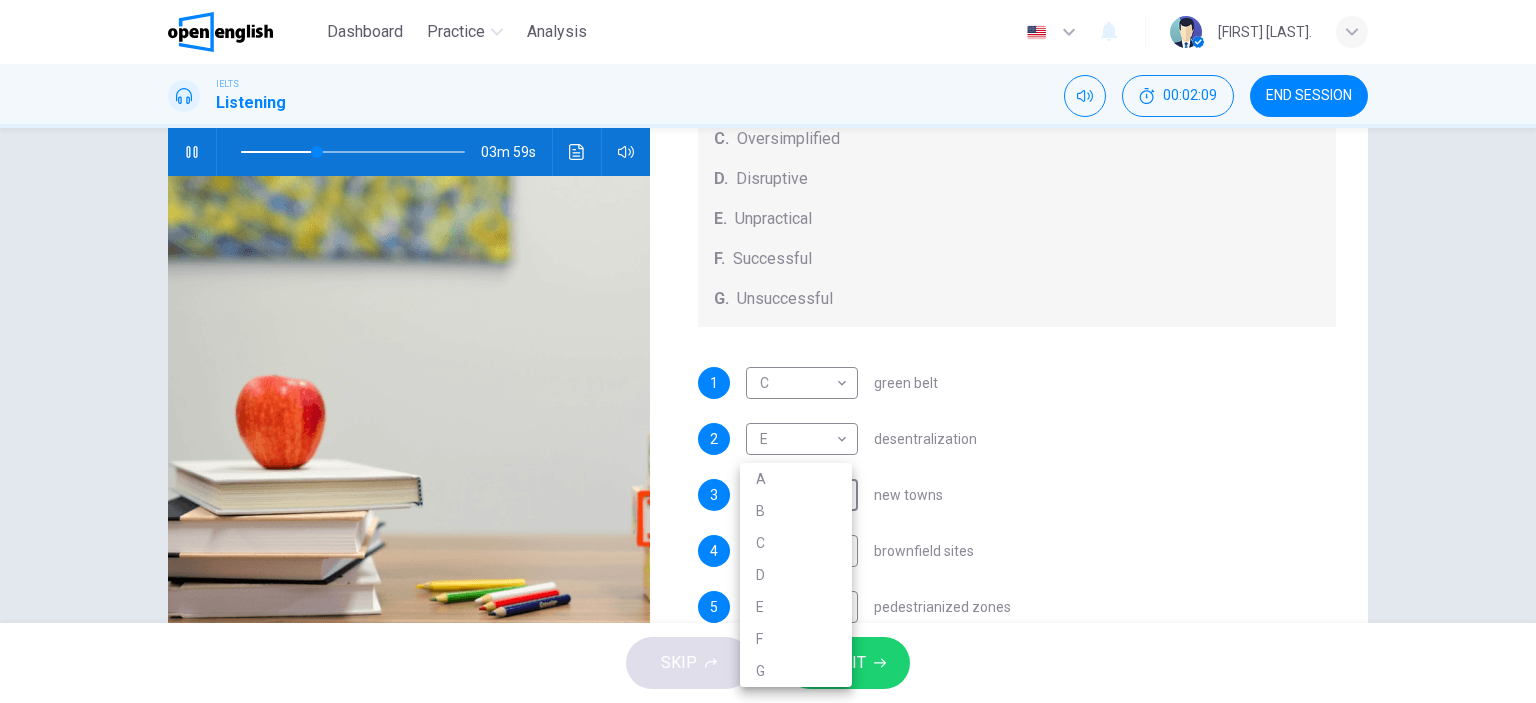 type on "**" 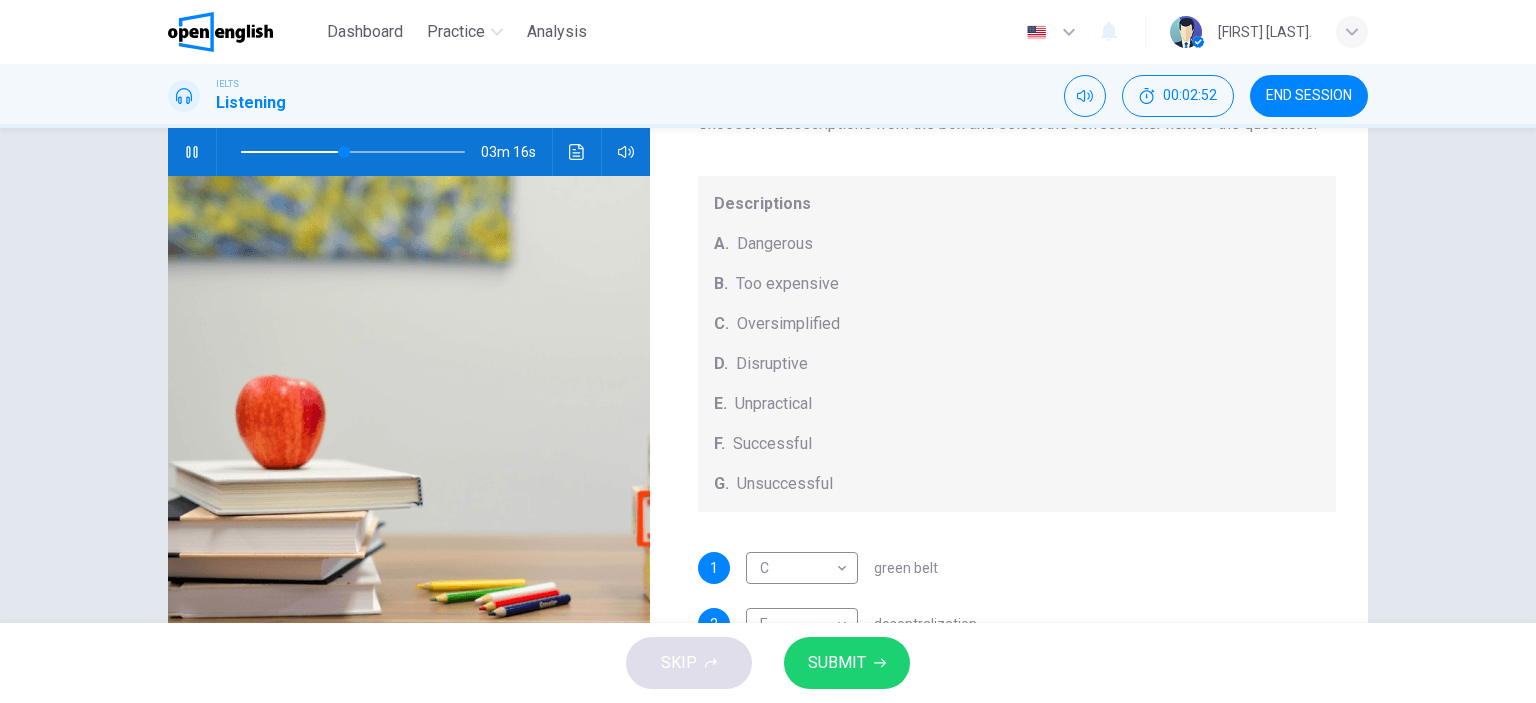 scroll, scrollTop: 208, scrollLeft: 0, axis: vertical 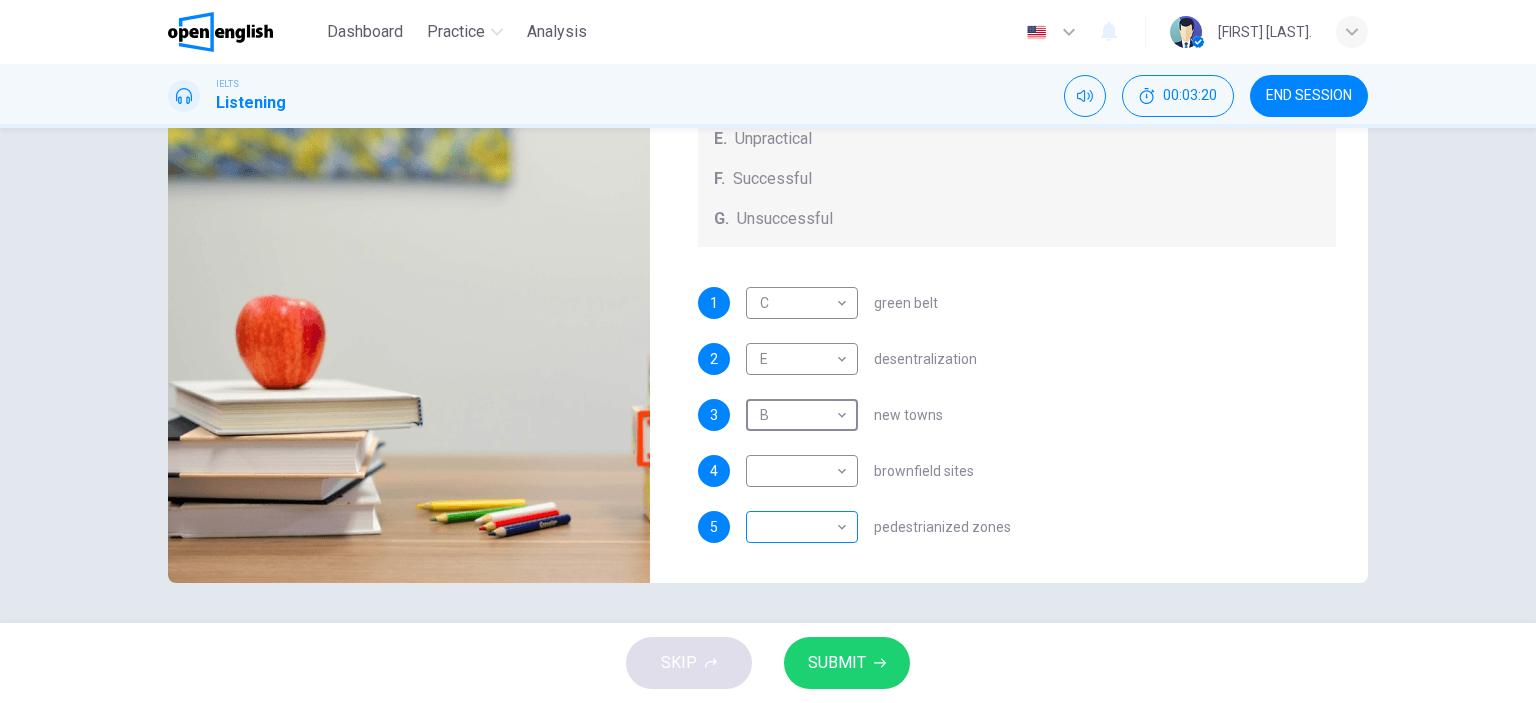 click on "This site uses cookies, as explained in our  Privacy Policy . If you agree to the use of cookies, please click the Accept button and continue to browse our site.   Privacy Policy Accept Dashboard Practice Analysis English ** ​ [FIRST] [LAST]. IELTS Listening 00:03:20 END SESSION Questions 1 - 5 How do the speakers describe the green urban planning options? Choose  FIVE  descriptions from the box and select the correct letter next to the questions. Descriptions A. Dangerous B. Too expensive C. Oversimplified  D. Disruptive E. Unpractical F. Successful G. Unsuccessful 1 C * ​ green belt 2 E * ​ desentralization 3 B * ​ new towns 4 ​ ​ brownfield sites 5 ​ ​ pedestrianized zones Case Study 02m 48s SKIP SUBMIT Open English - Online English Dashboard Practice Analysis Notifications 1 © Copyright  2025" at bounding box center [768, 351] 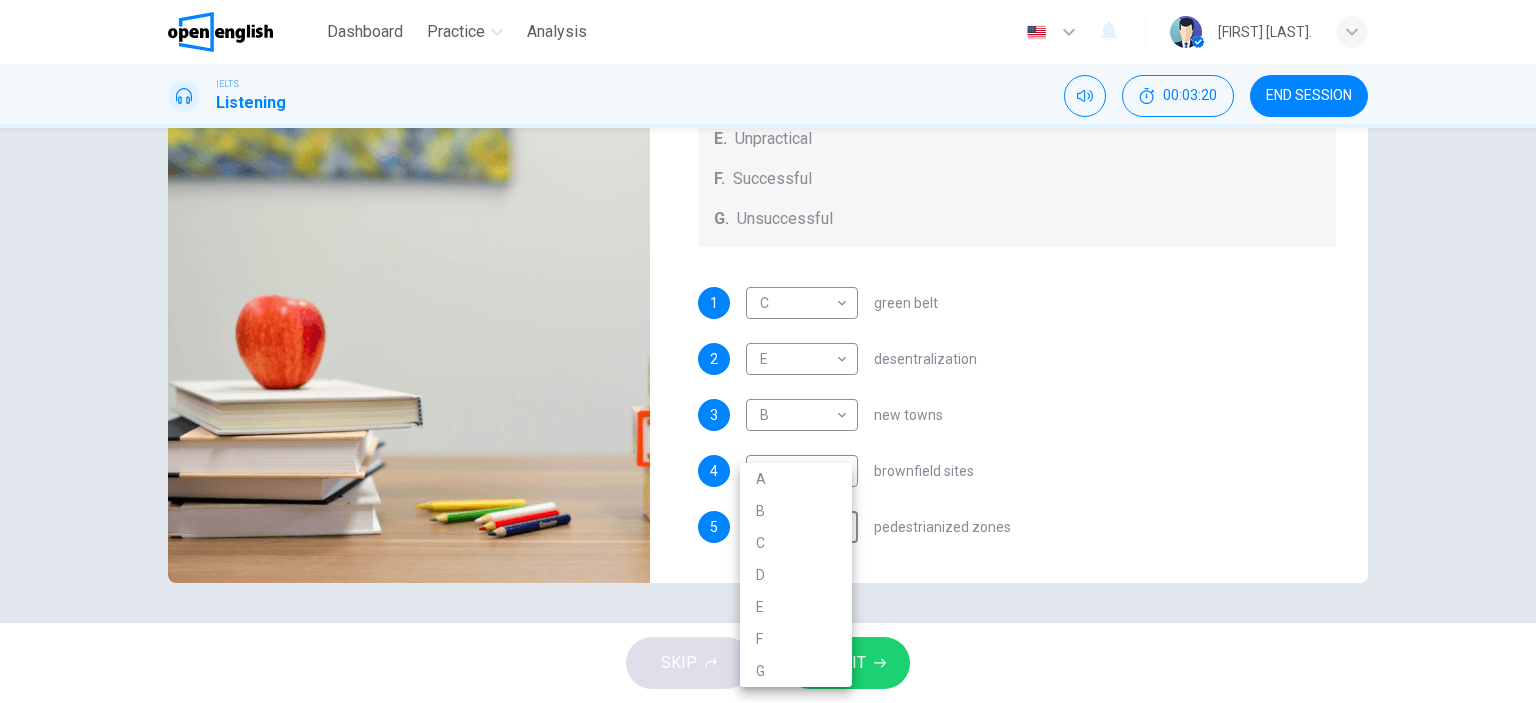 type on "**" 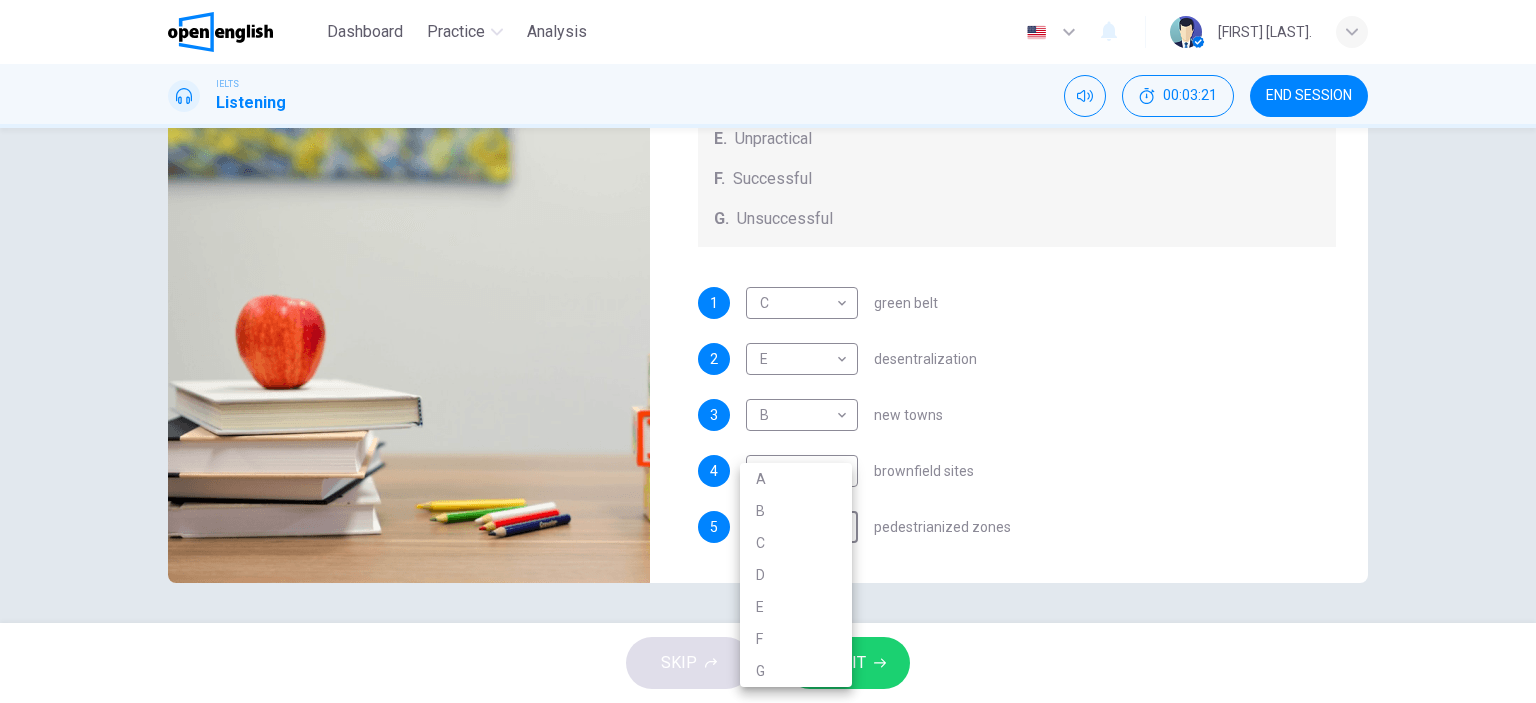 click on "G" at bounding box center (796, 671) 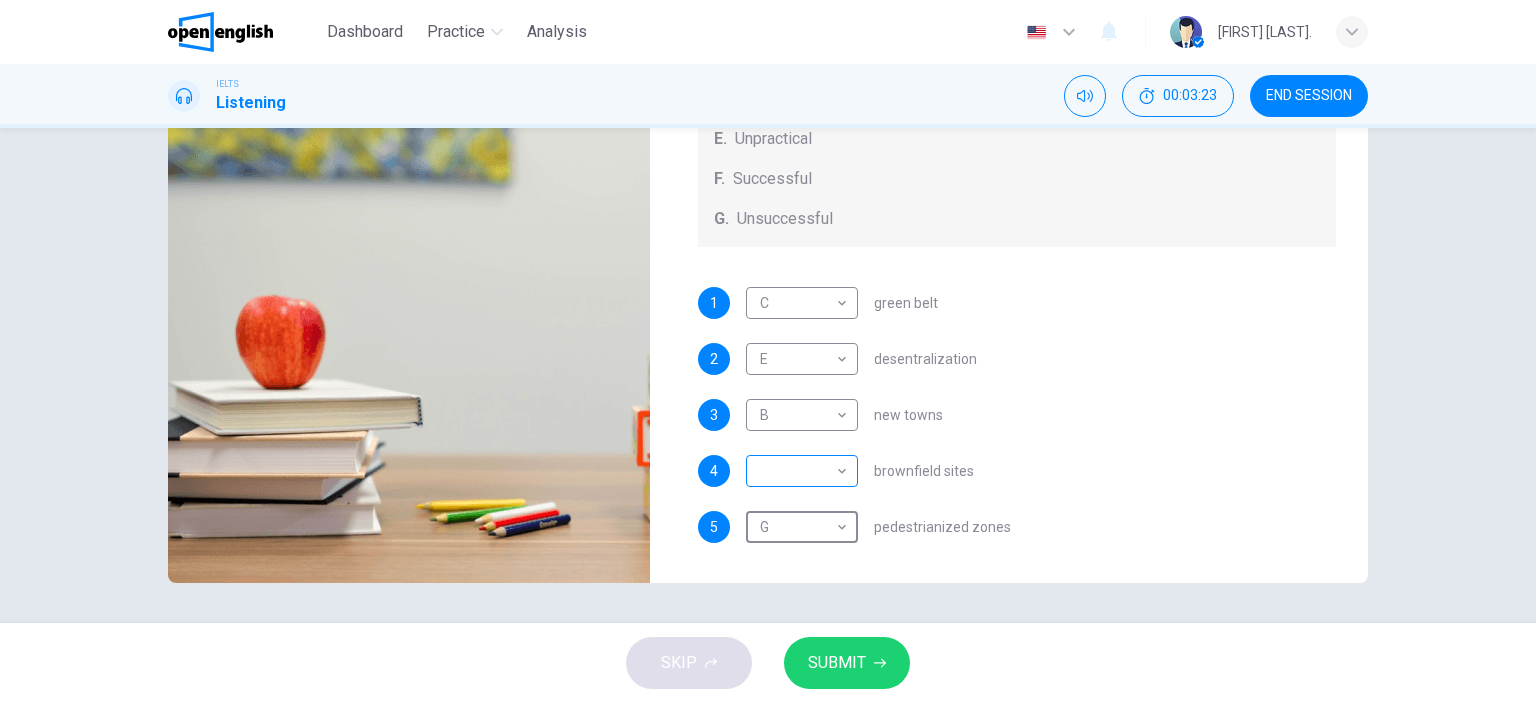 click on "This site uses cookies, as explained in our  Privacy Policy . If you agree to the use of cookies, please click the Accept button and continue to browse our site.   Privacy Policy Accept Dashboard Practice Analysis English ** ​ [FIRST] [LAST]. IELTS Listening 00:03:23 END SESSION Questions 1 - 5 How do the speakers describe the green urban planning options? Choose  FIVE  descriptions from the box and select the correct letter next to the questions. Descriptions A. Dangerous B. Too expensive C. Oversimplified  D. Disruptive E. Unpractical F. Successful G. Unsuccessful 1 C * ​ green belt 2 E * ​ desentralization 3 B * ​ new towns 4 ​ ​ brownfield sites 5 G * ​ pedestrianized zones Case Study 02m 45s SKIP SUBMIT Open English - Online English Dashboard Practice Analysis Notifications 1 © Copyright  2025" at bounding box center [768, 351] 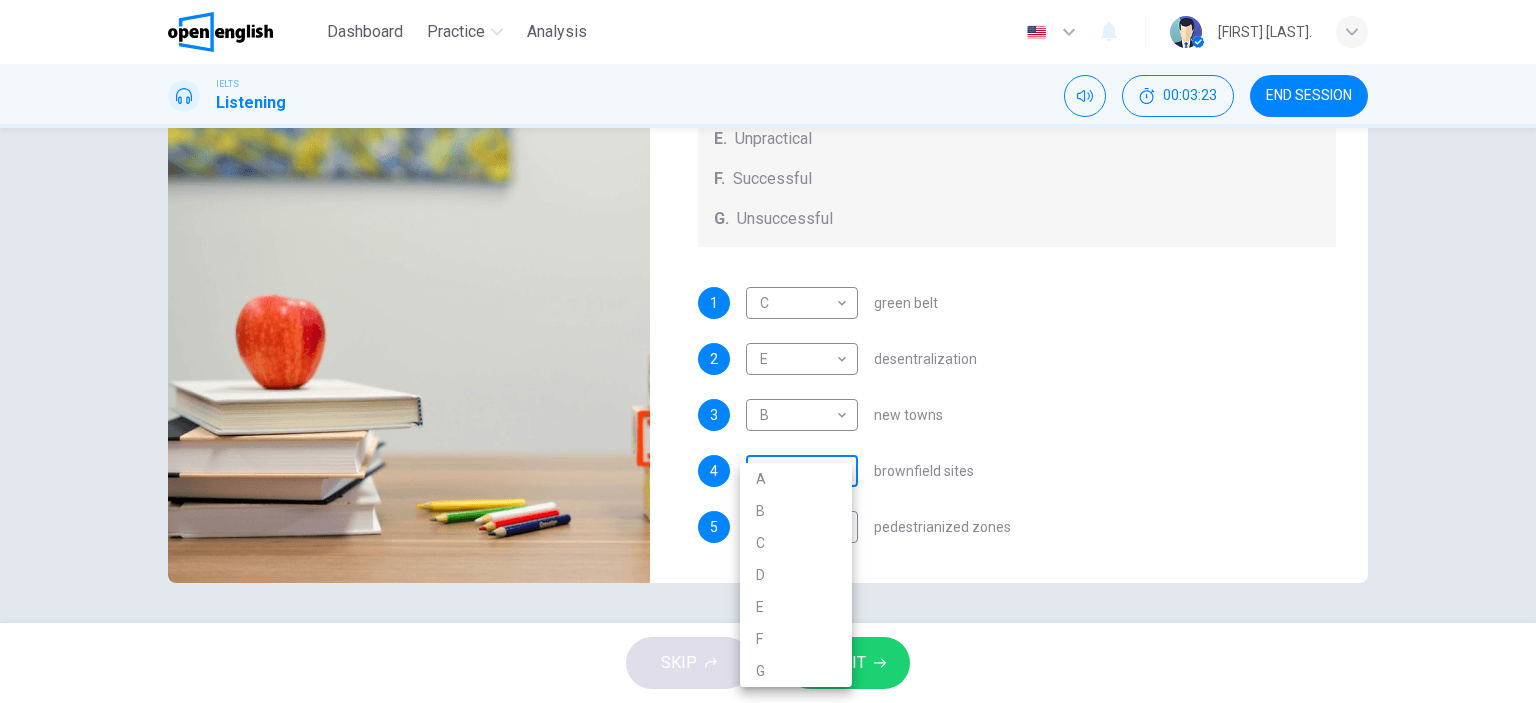 type on "**" 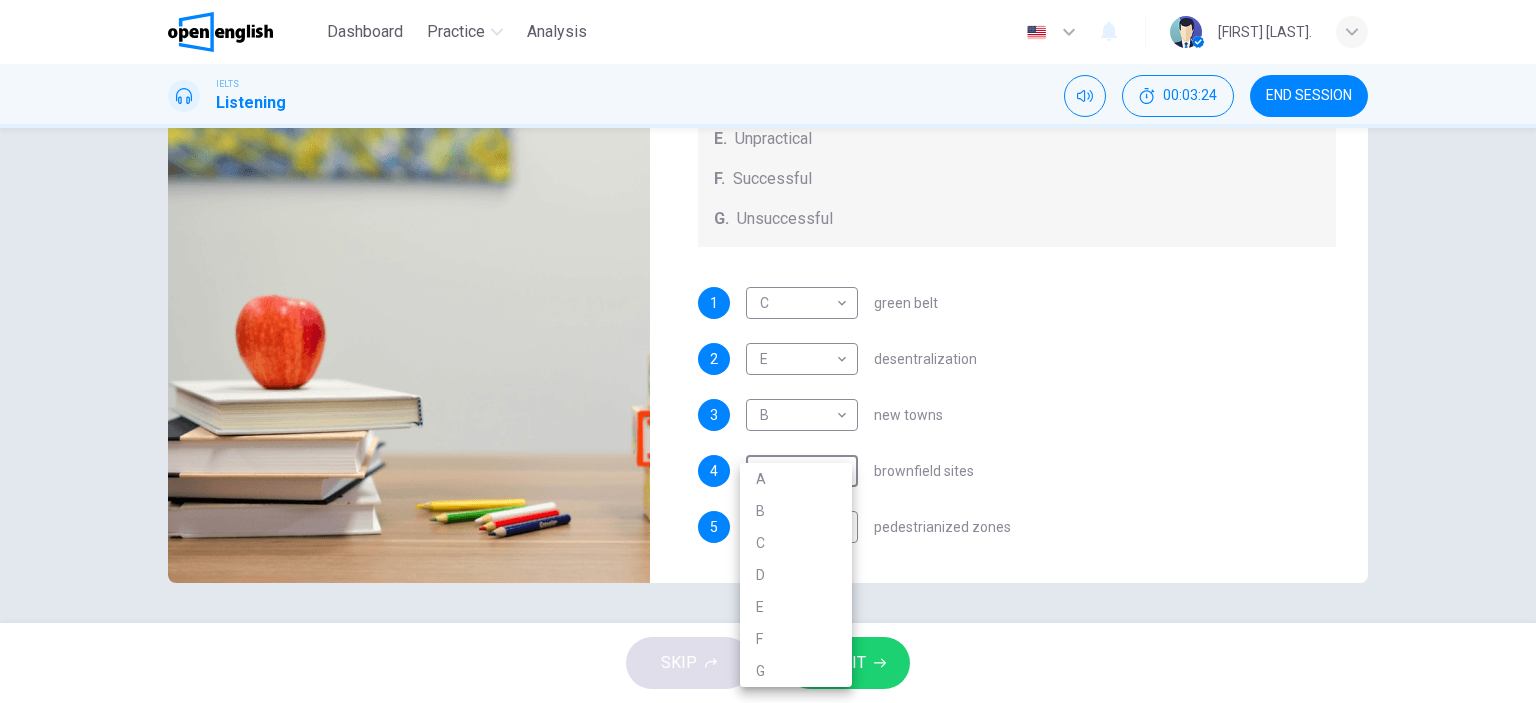 click on "F" at bounding box center (796, 639) 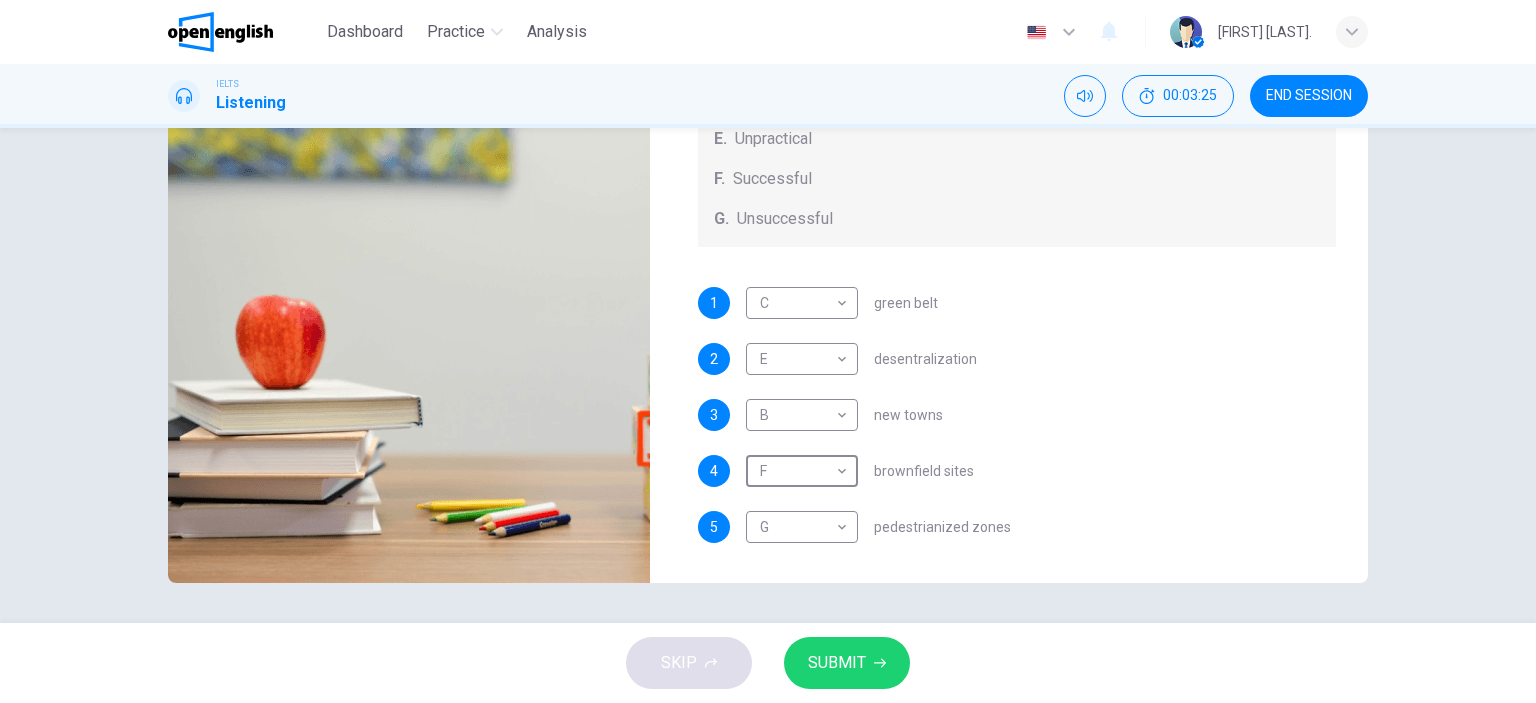 click on "SUBMIT" at bounding box center (837, 663) 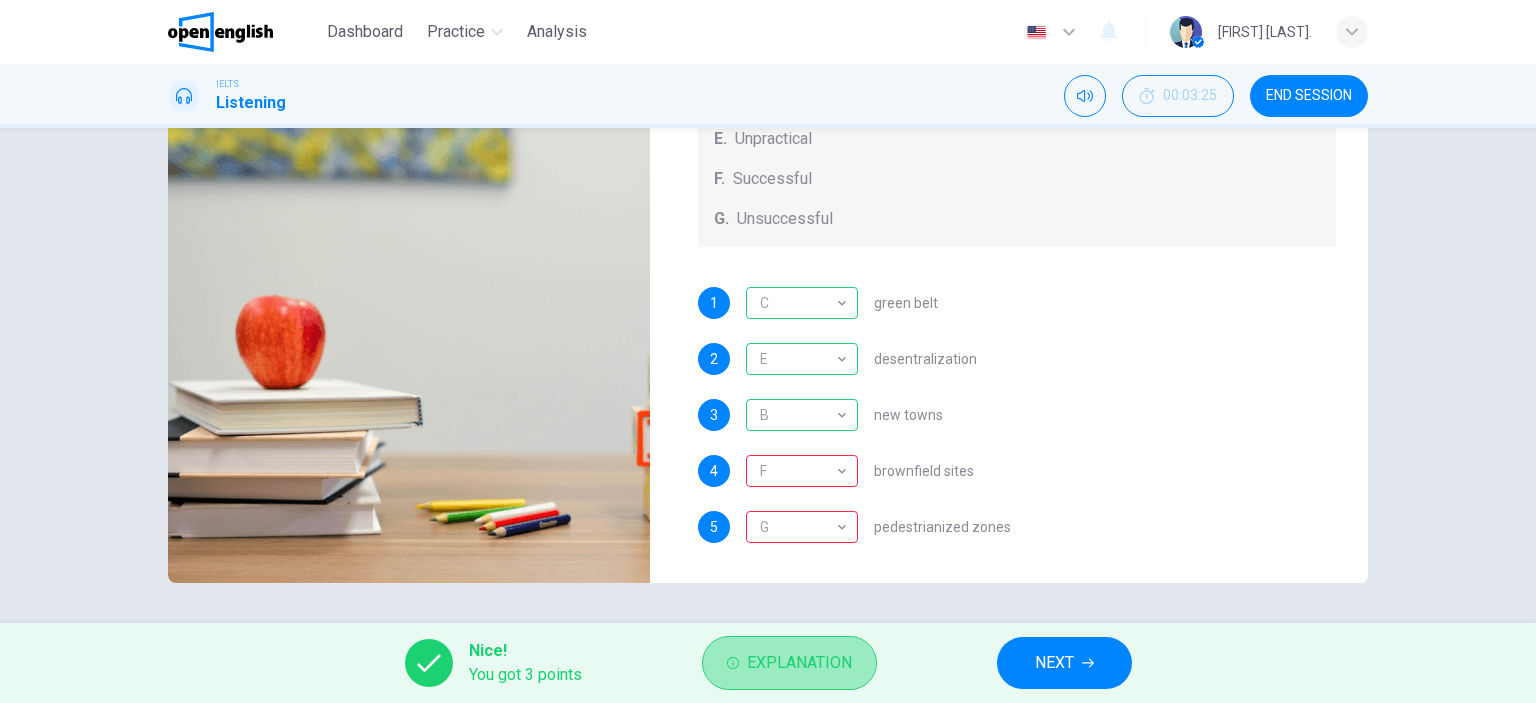 click on "Explanation" at bounding box center (799, 663) 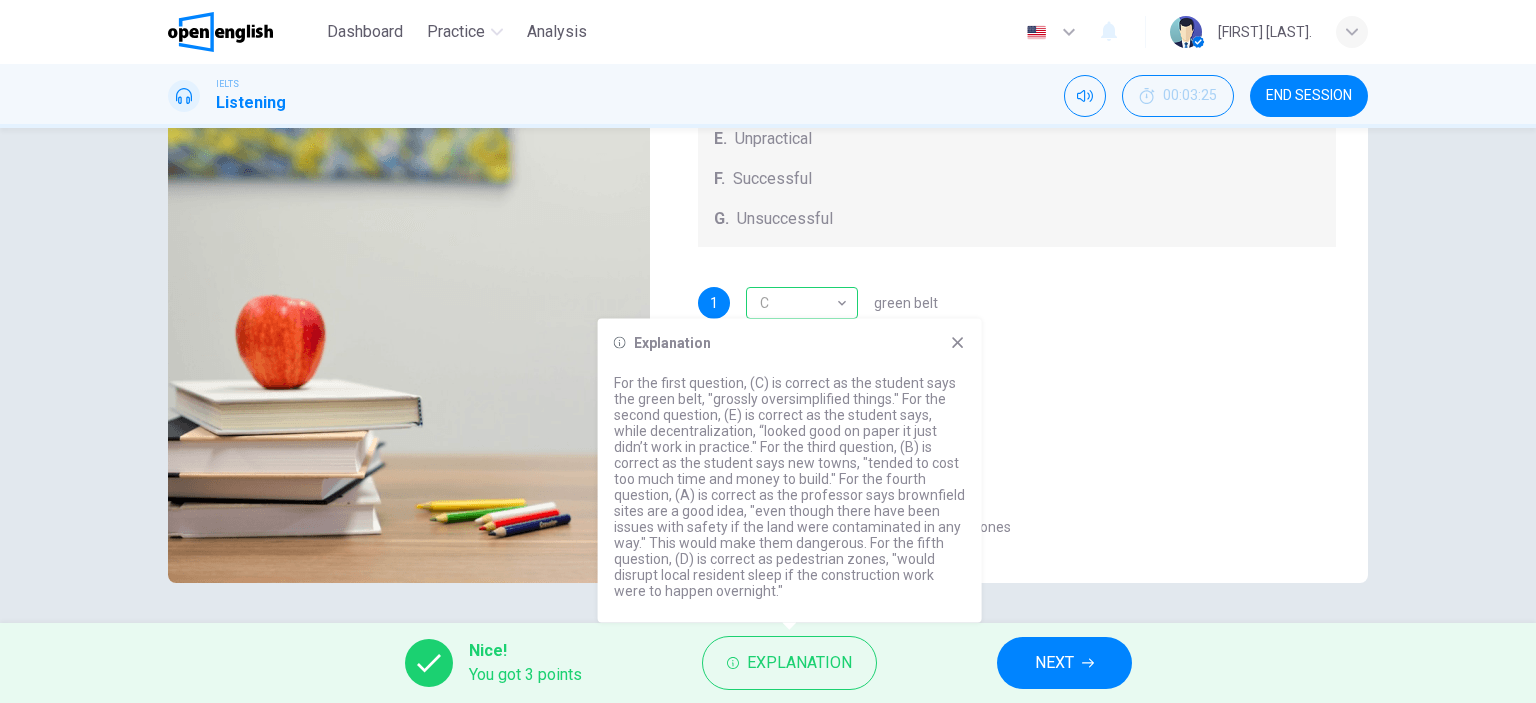 drag, startPoint x: 718, startPoint y: 499, endPoint x: 943, endPoint y: 439, distance: 232.86263 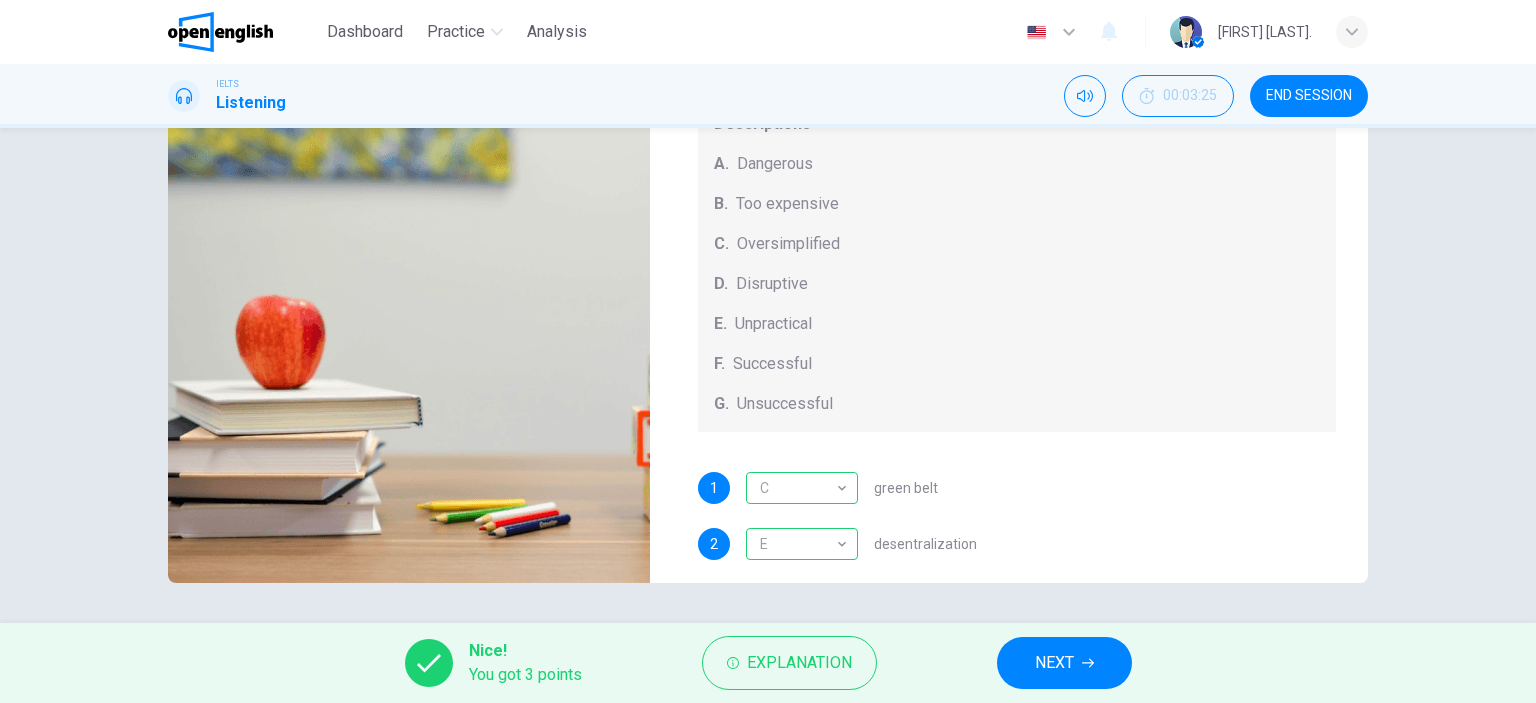 scroll, scrollTop: 208, scrollLeft: 0, axis: vertical 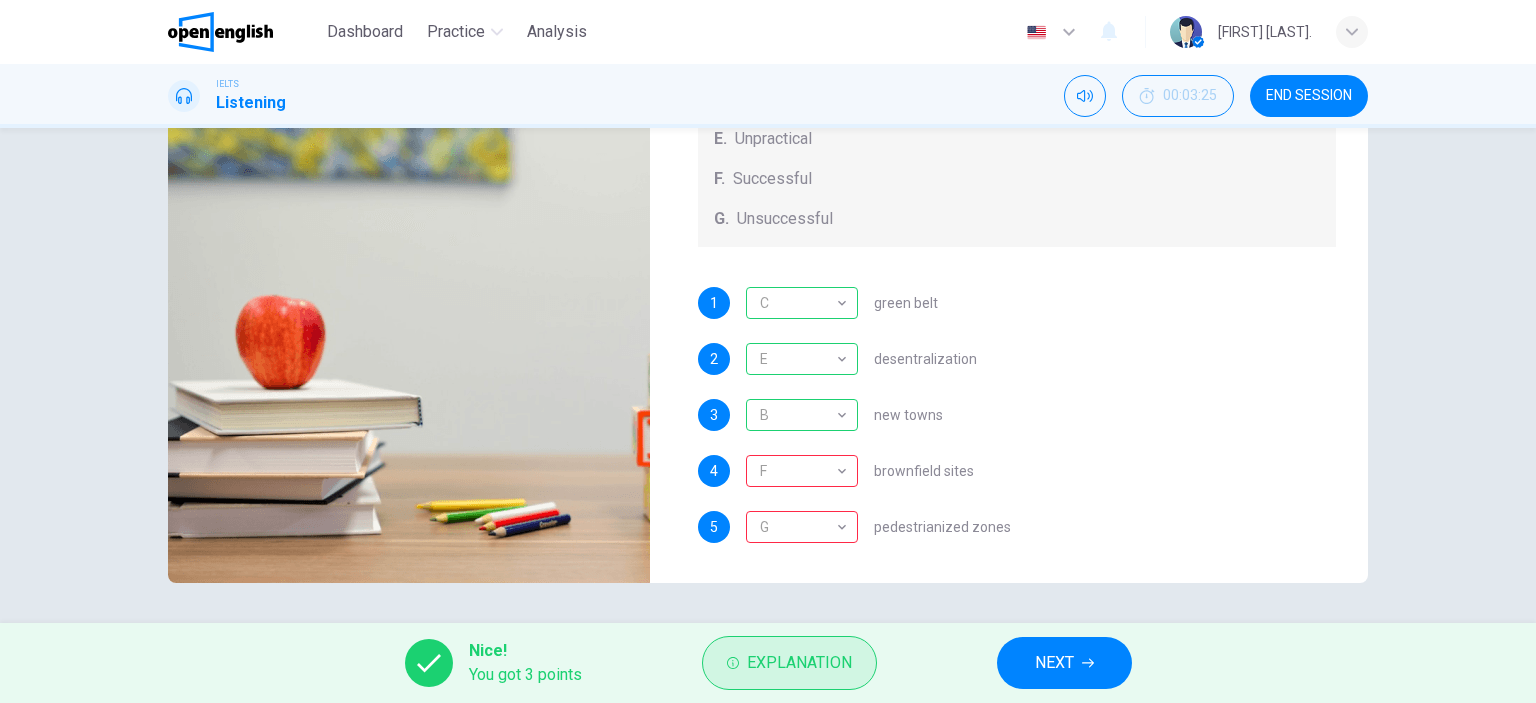 click on "Explanation" at bounding box center [799, 663] 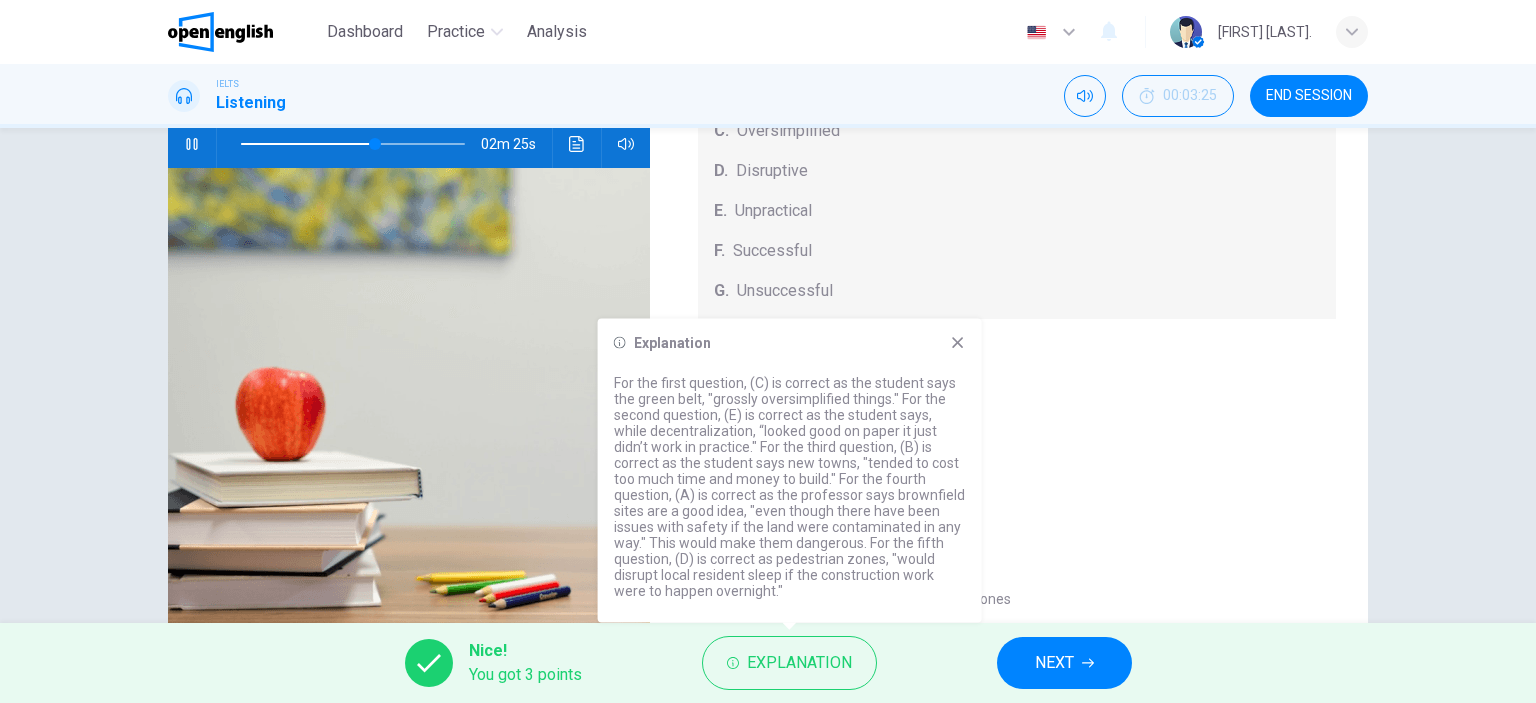 scroll, scrollTop: 0, scrollLeft: 0, axis: both 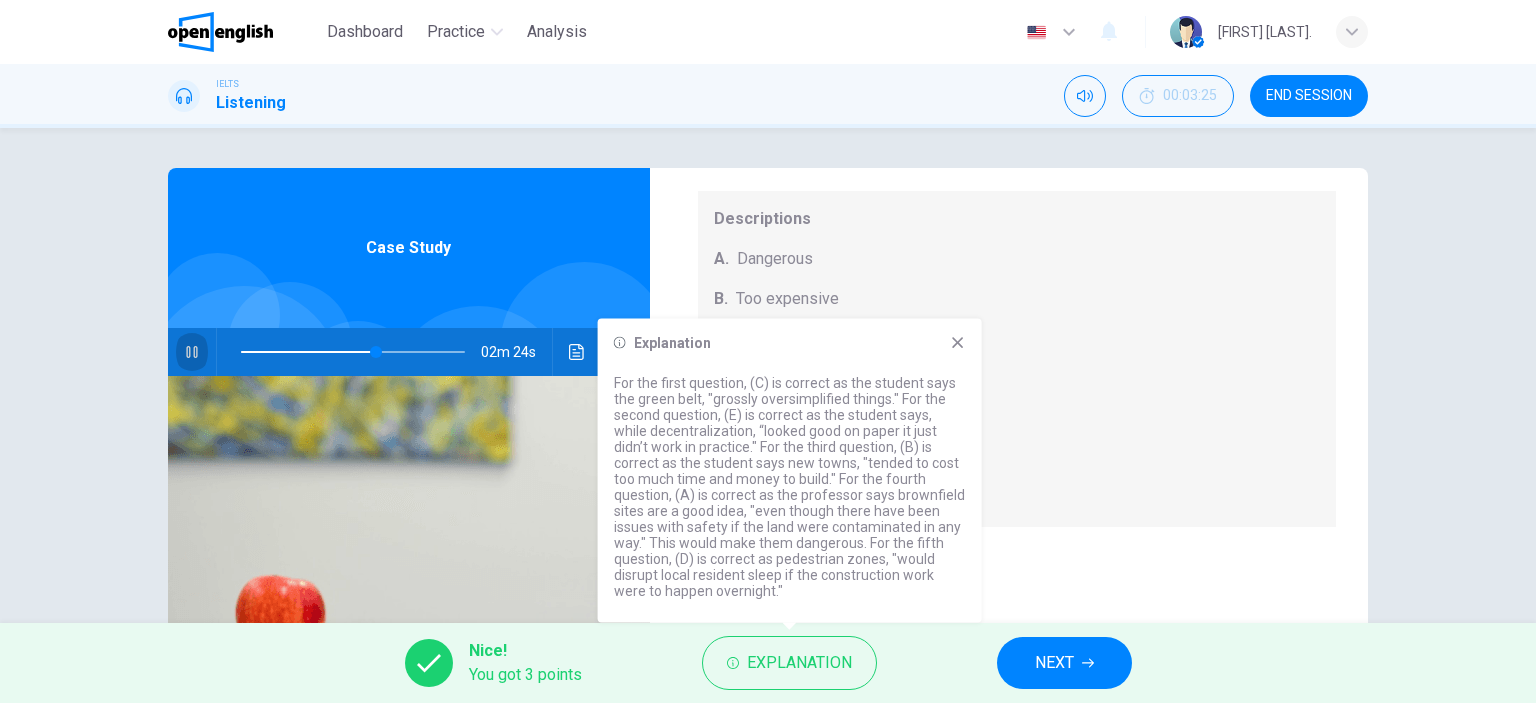 click 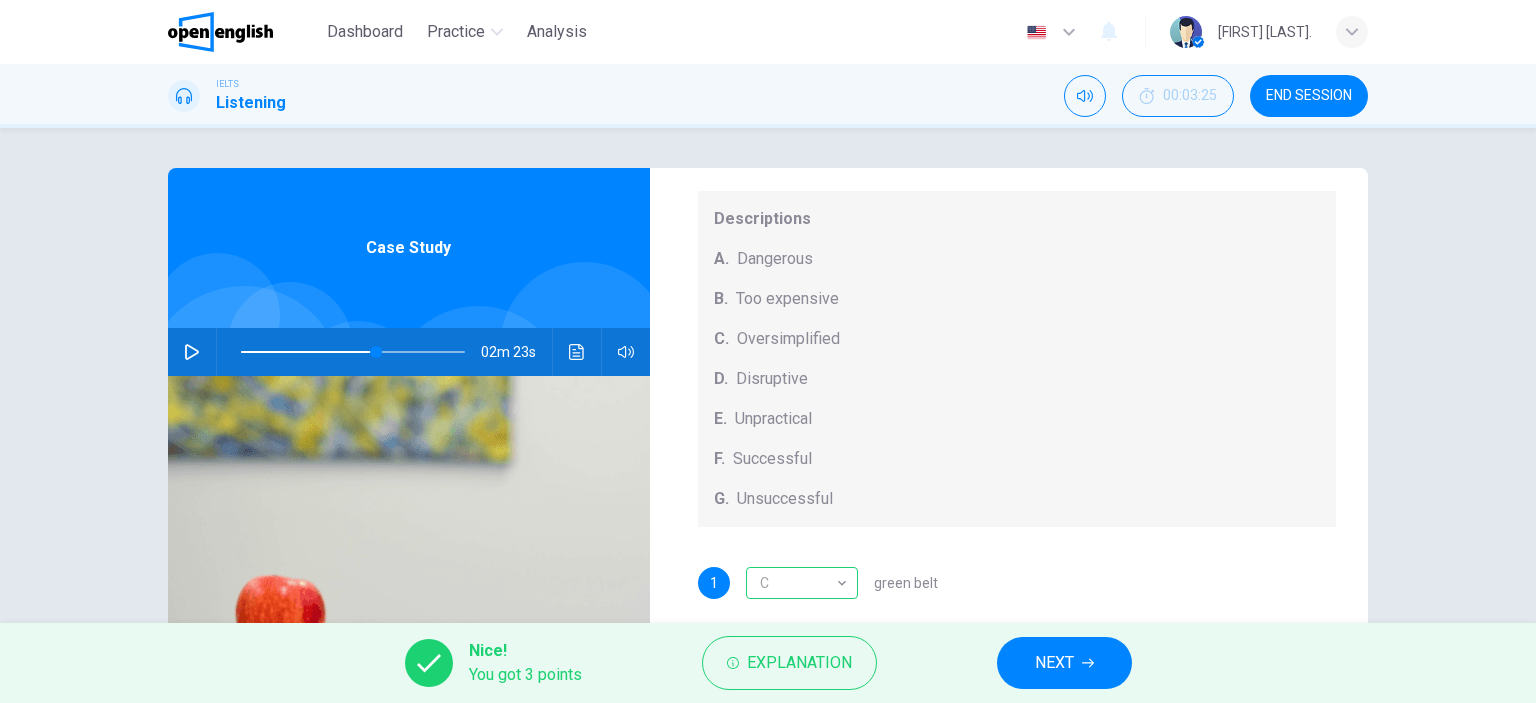 scroll, scrollTop: 280, scrollLeft: 0, axis: vertical 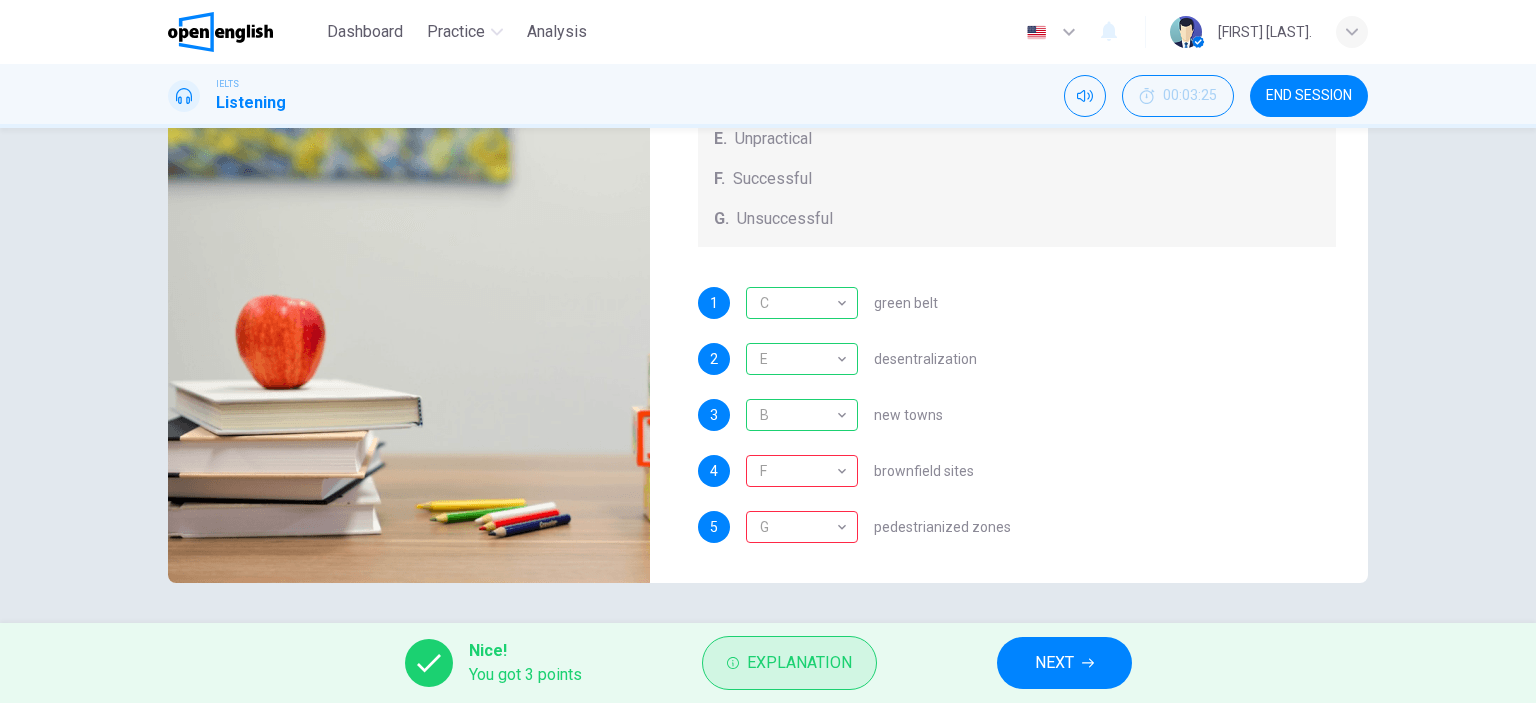 click on "Explanation" at bounding box center (799, 663) 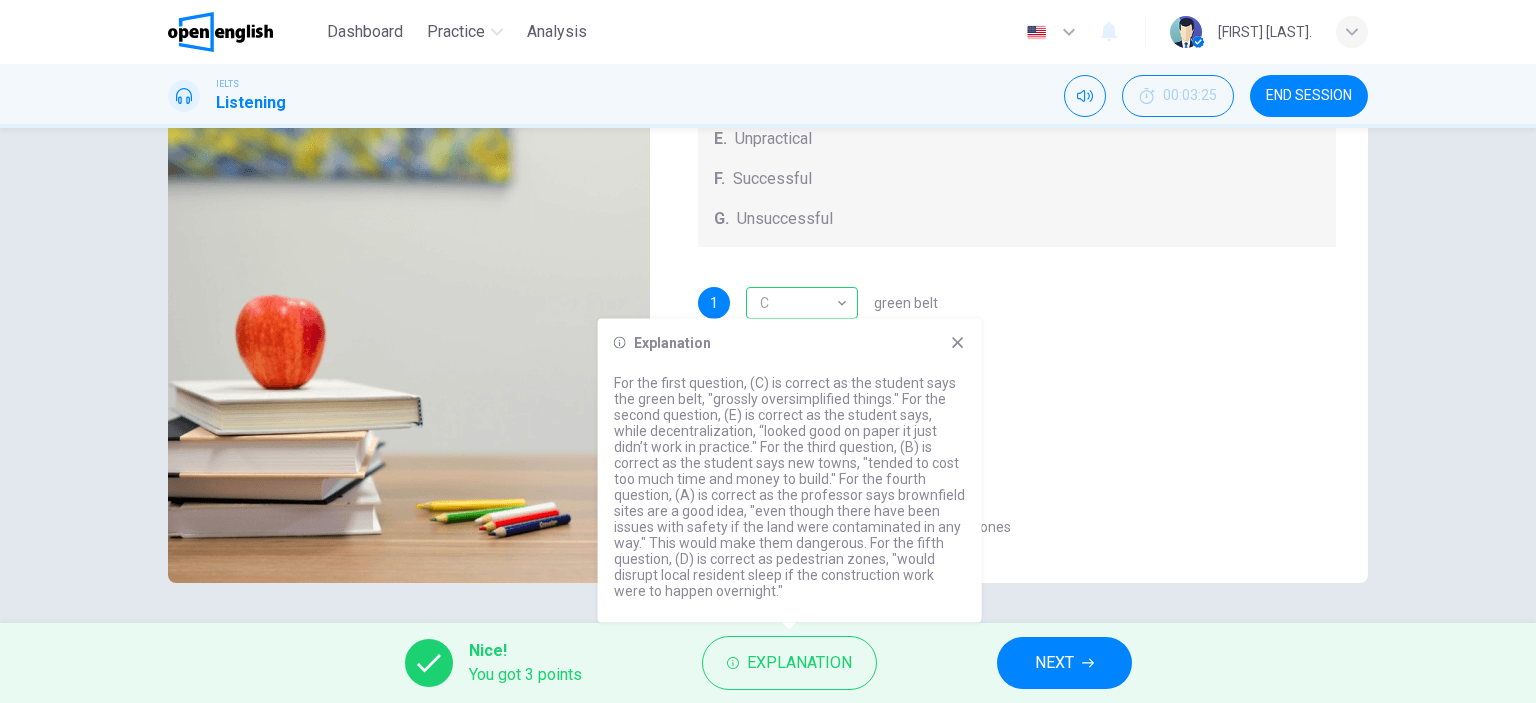 drag, startPoint x: 856, startPoint y: 495, endPoint x: 686, endPoint y: 517, distance: 171.41762 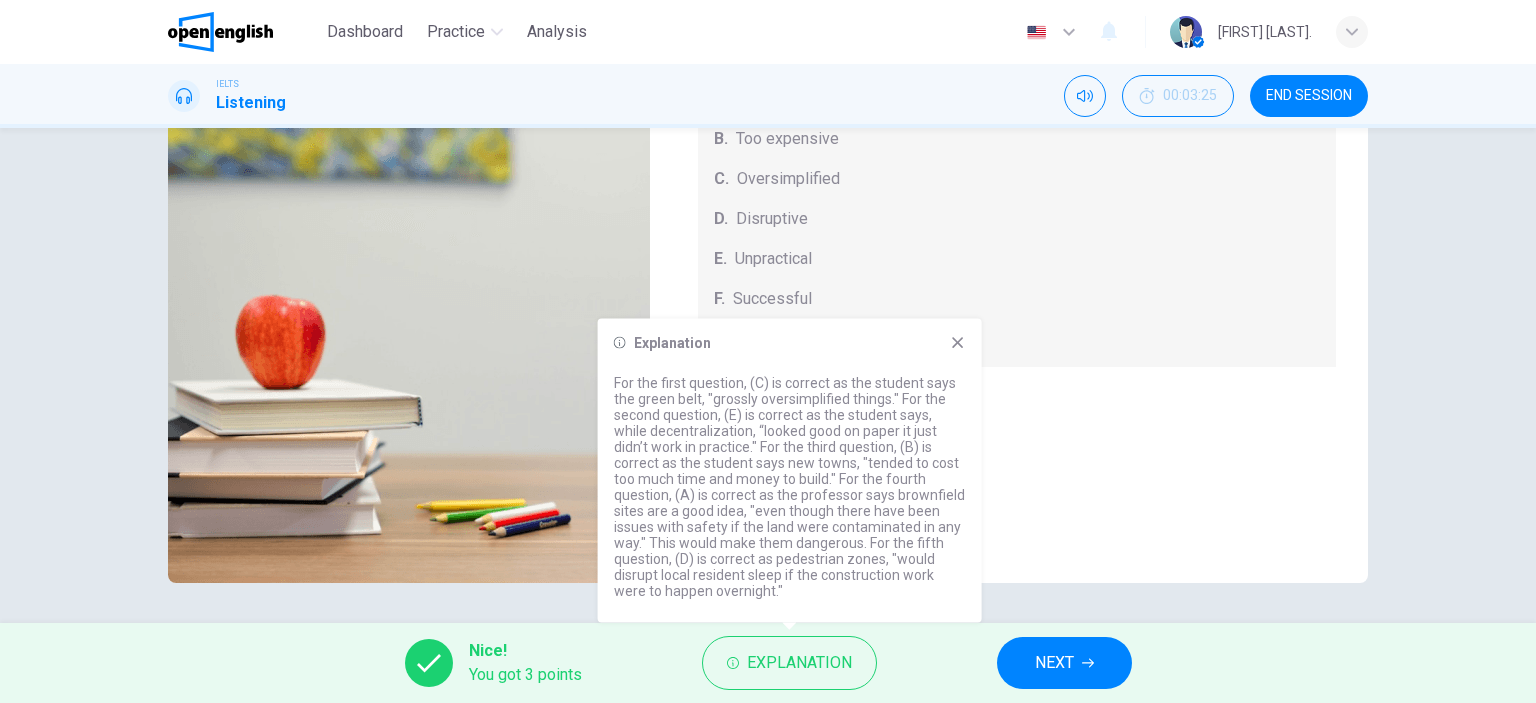 scroll, scrollTop: 100, scrollLeft: 0, axis: vertical 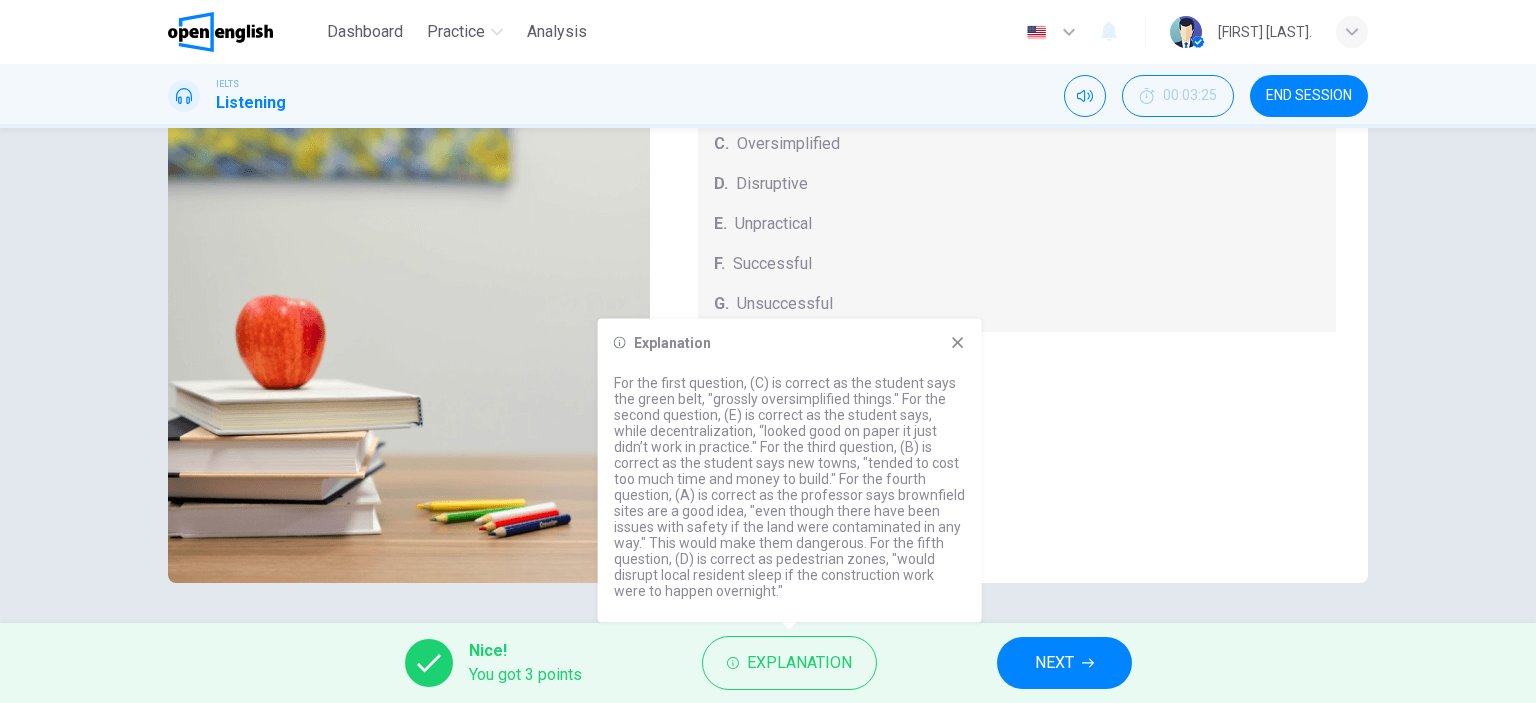 click 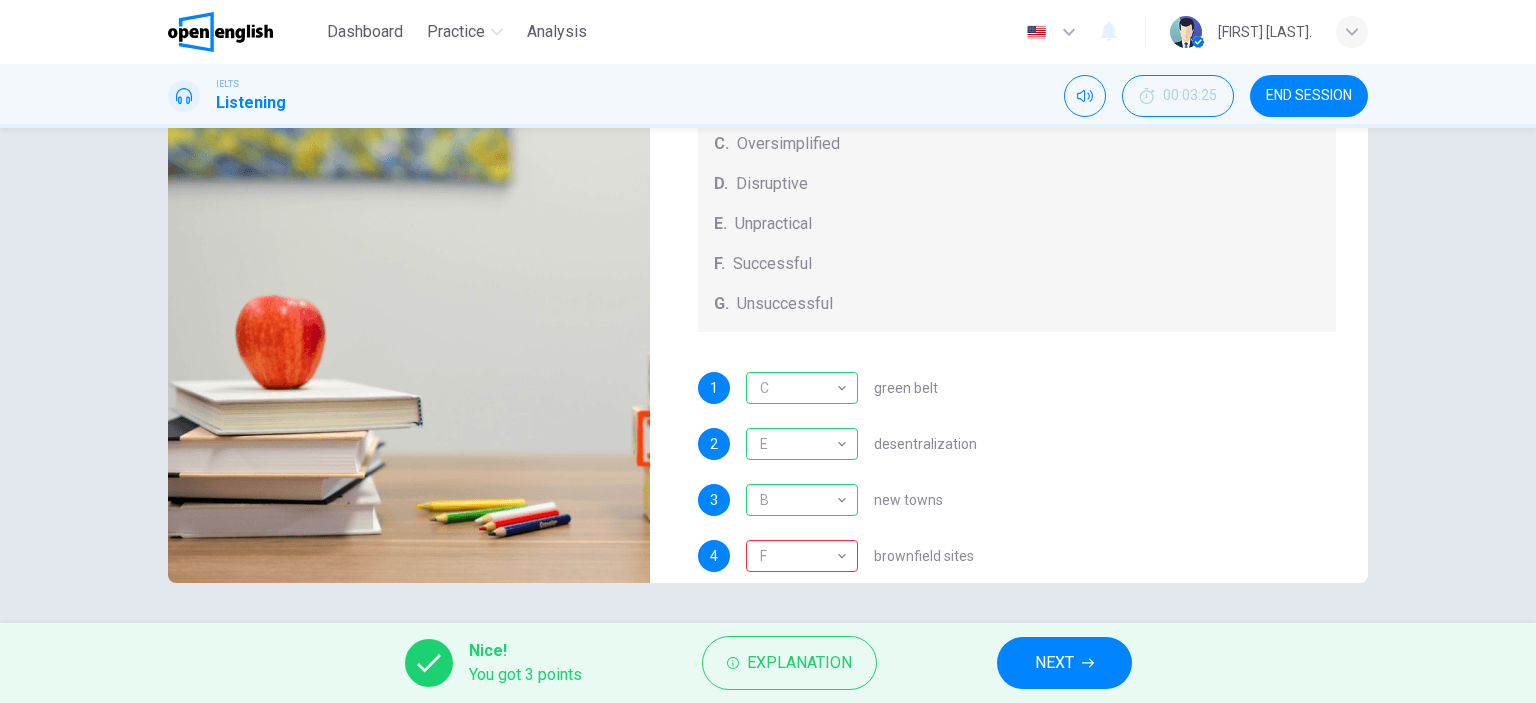 click on "NEXT" at bounding box center [1054, 663] 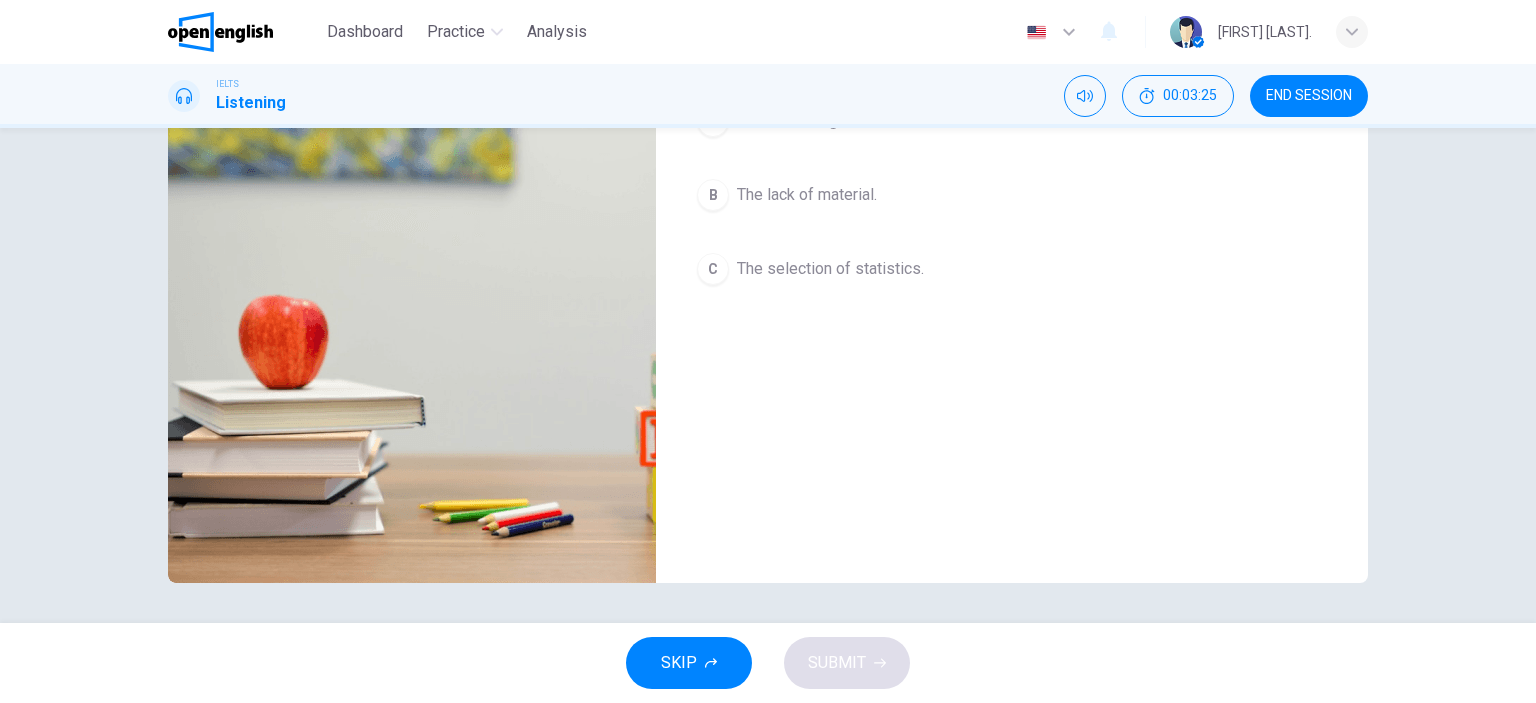 scroll, scrollTop: 0, scrollLeft: 0, axis: both 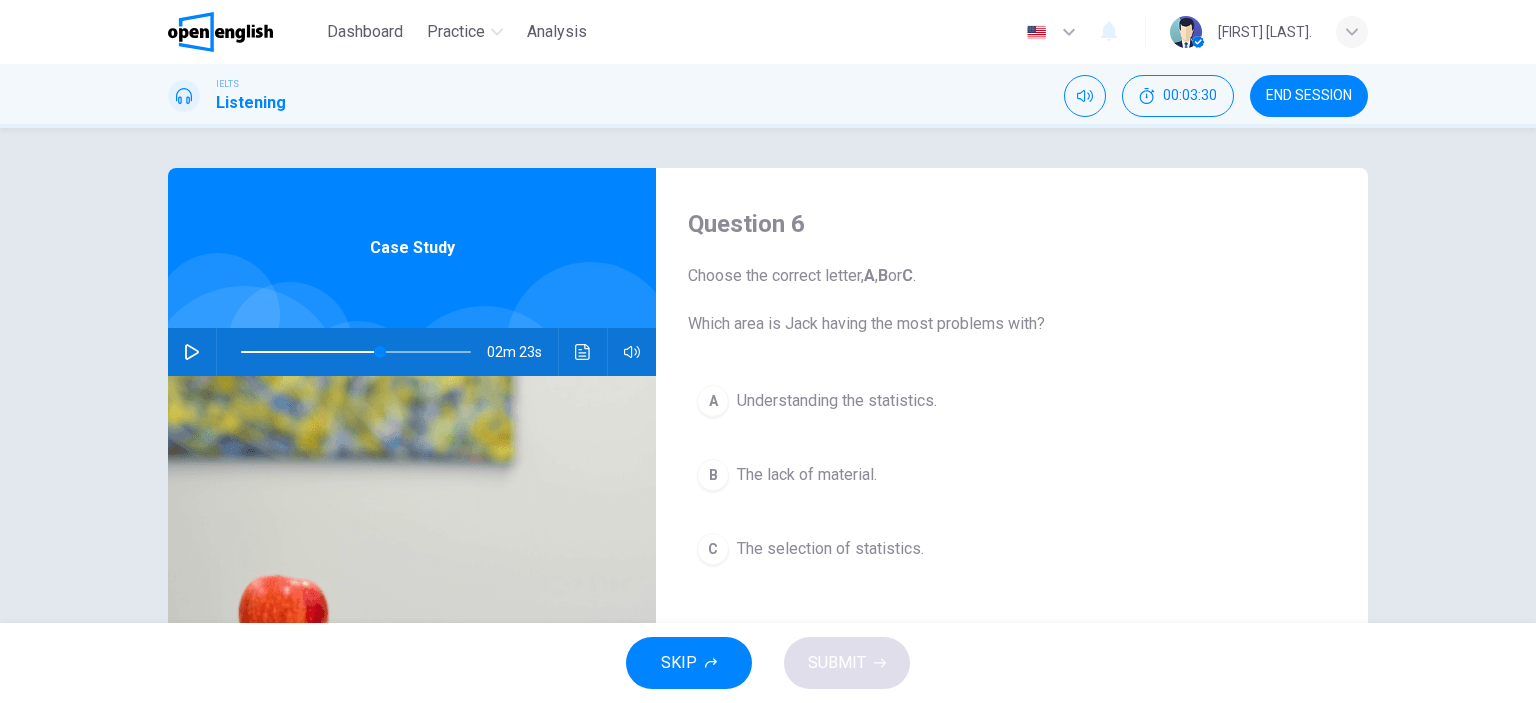 click at bounding box center [356, 352] 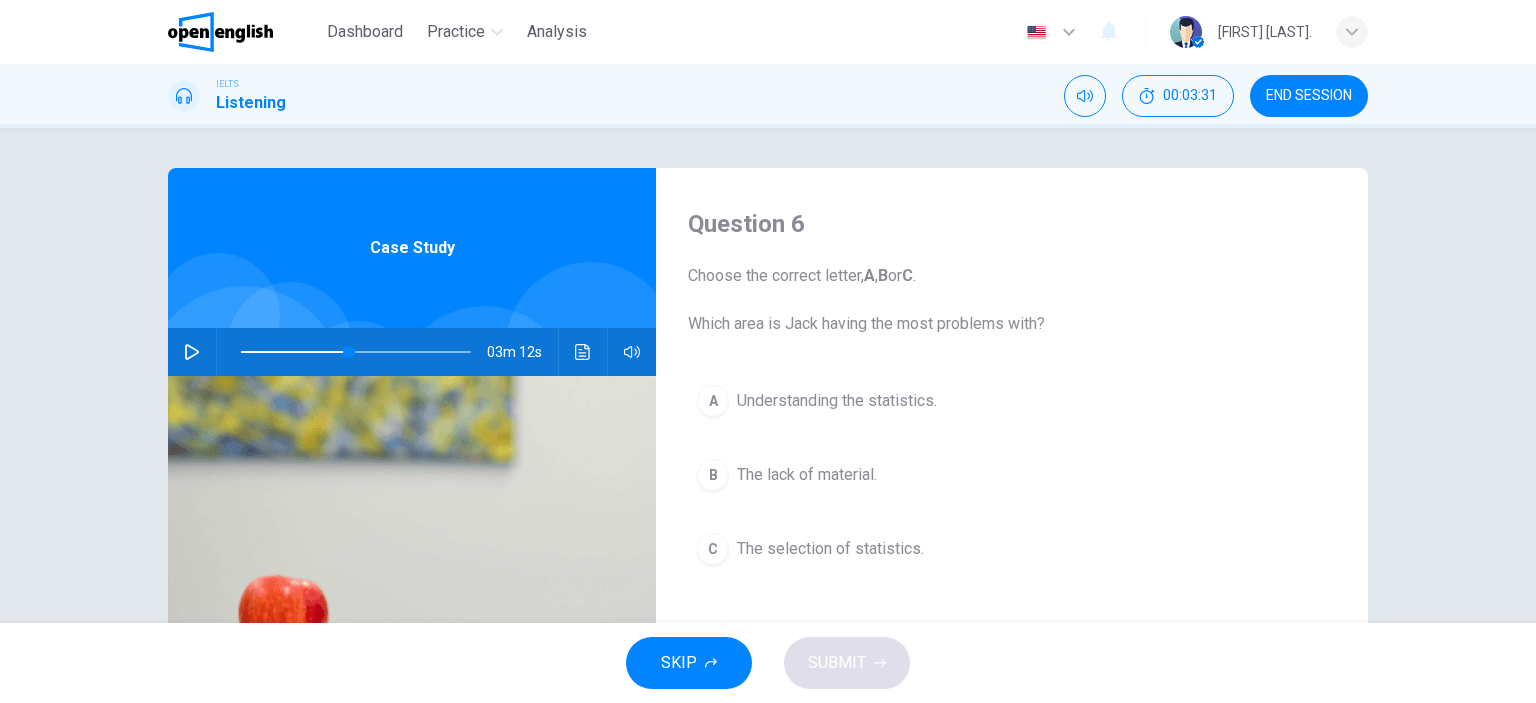 click 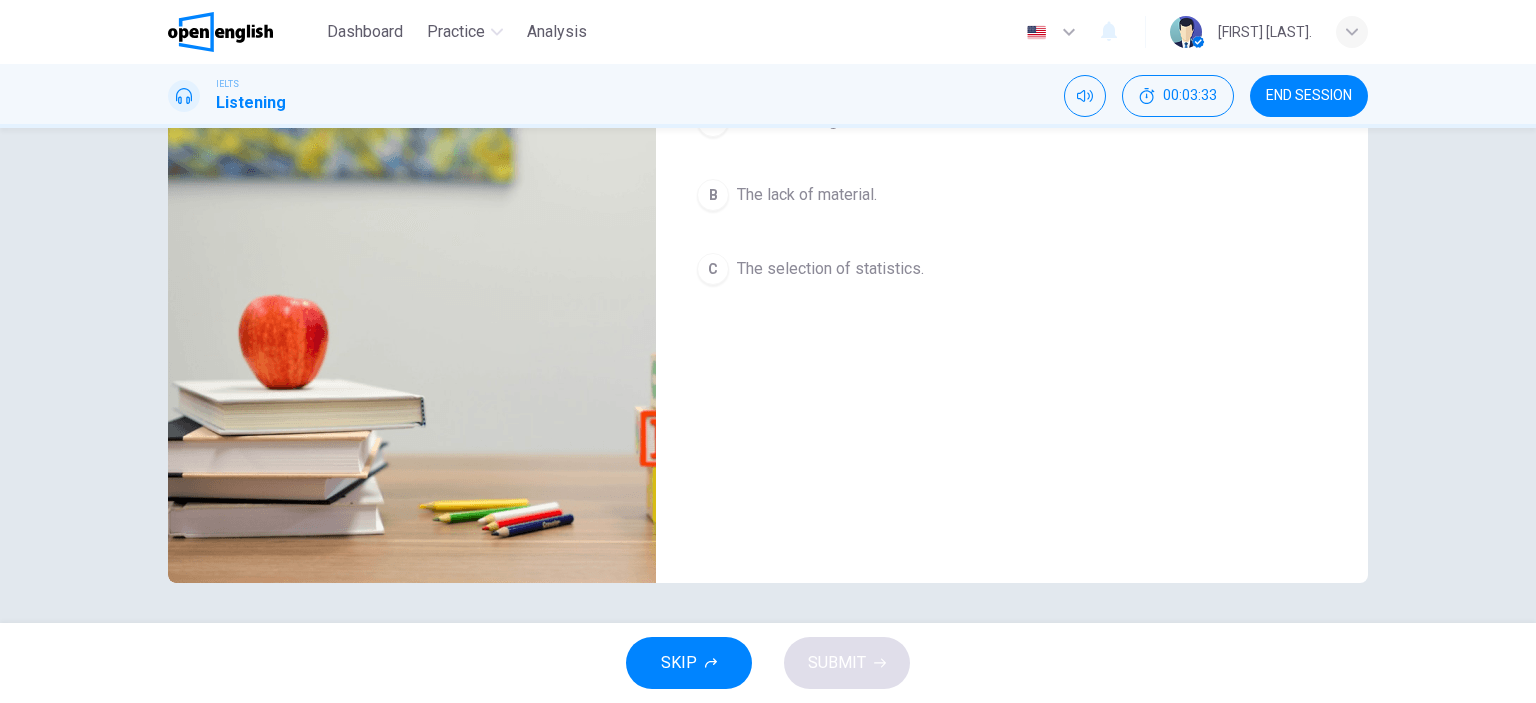 scroll, scrollTop: 0, scrollLeft: 0, axis: both 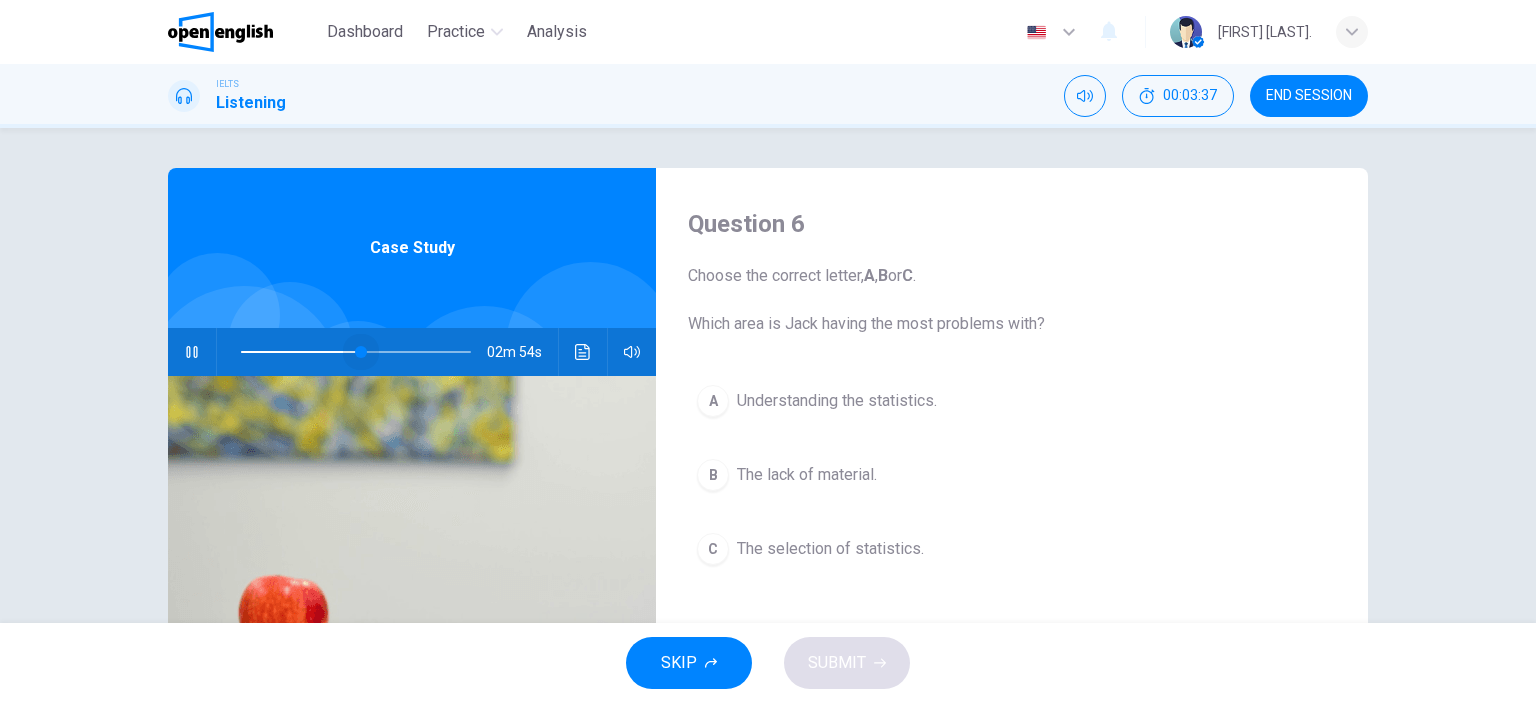 click at bounding box center [361, 352] 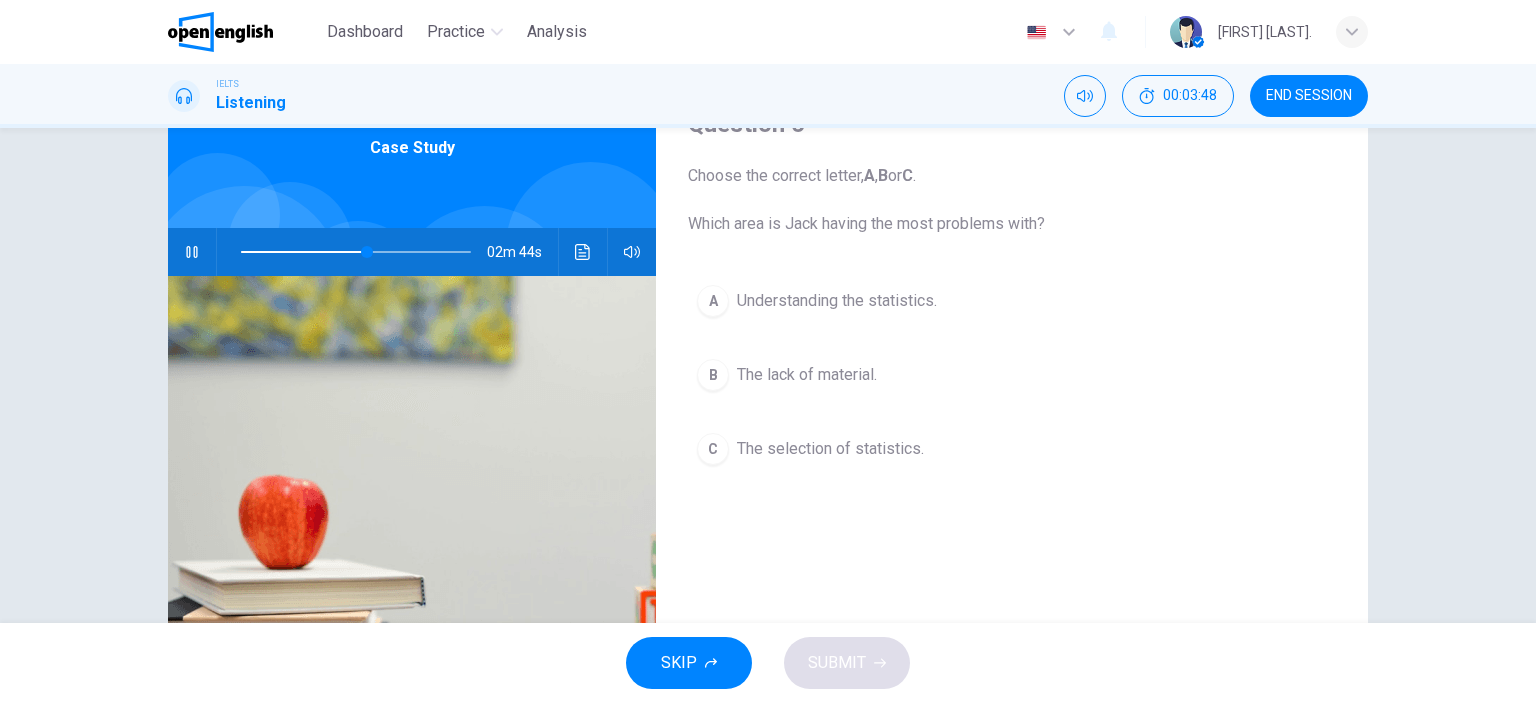 scroll, scrollTop: 0, scrollLeft: 0, axis: both 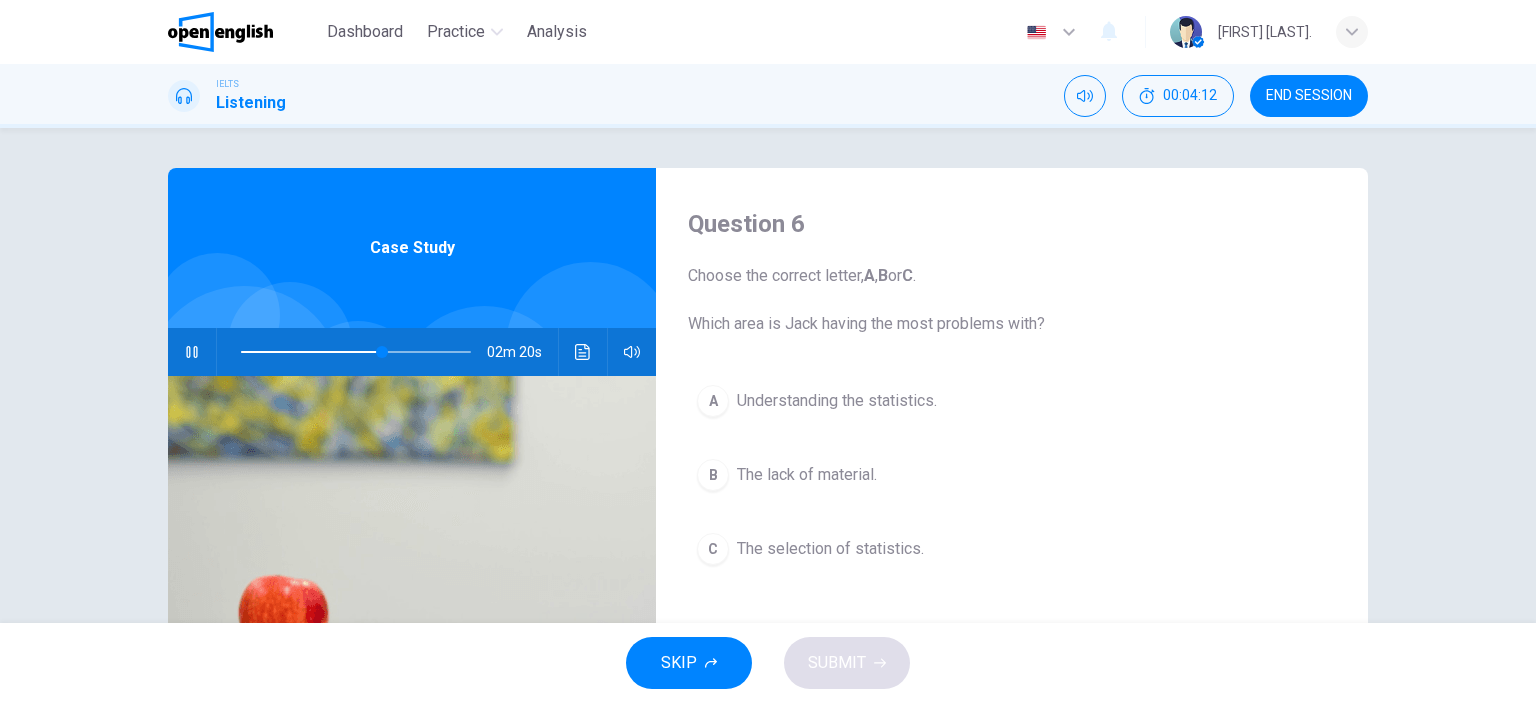 click on "The selection of statistics." at bounding box center (830, 549) 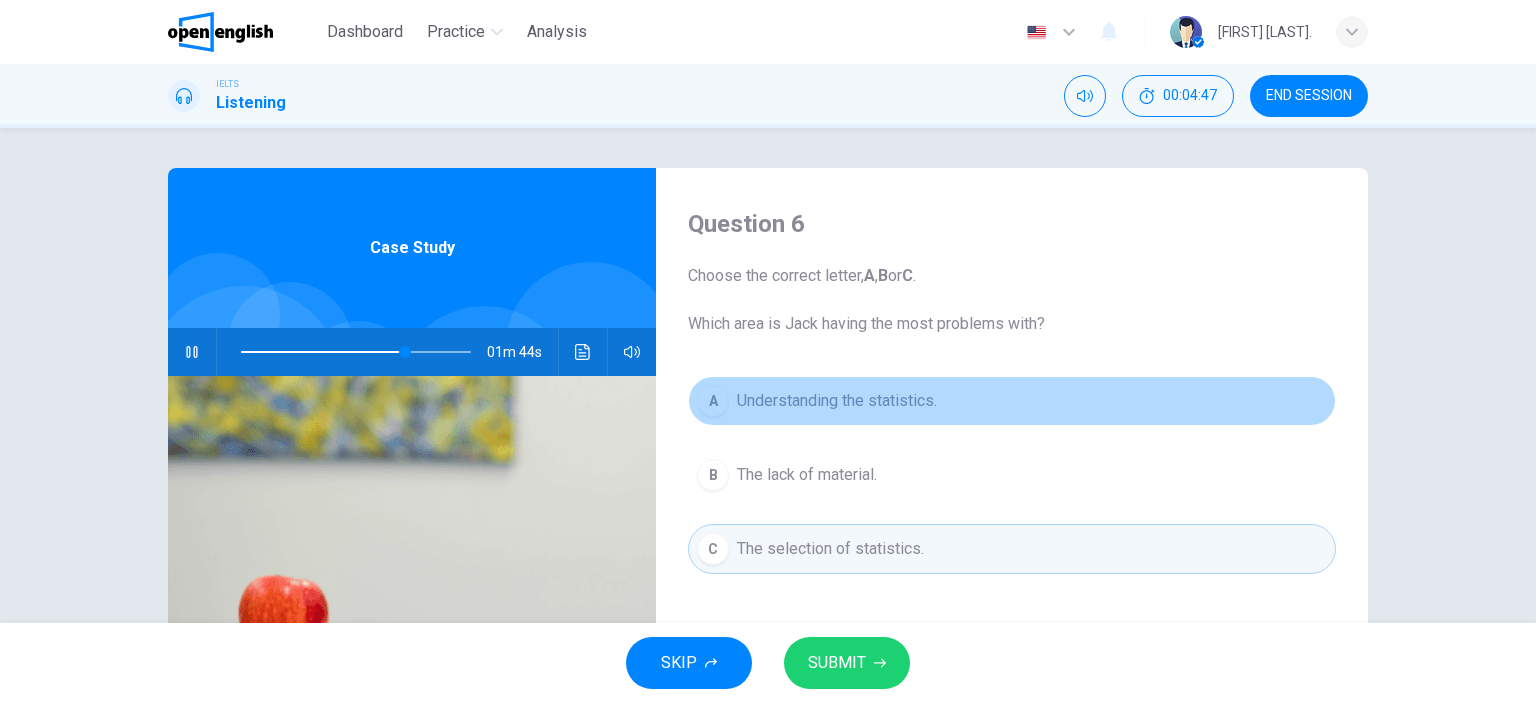 click on "Understanding the statistics." at bounding box center (837, 401) 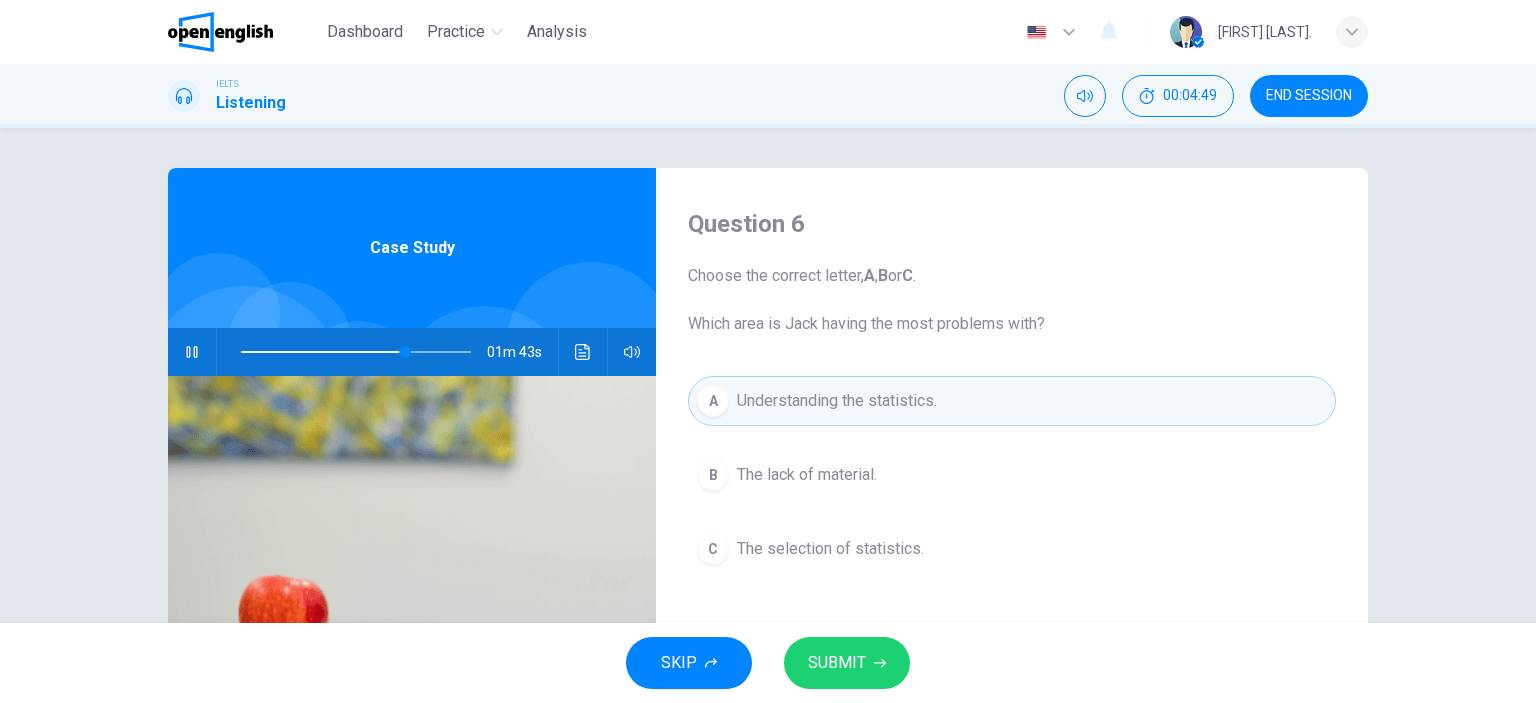 click on "SUBMIT" at bounding box center [837, 663] 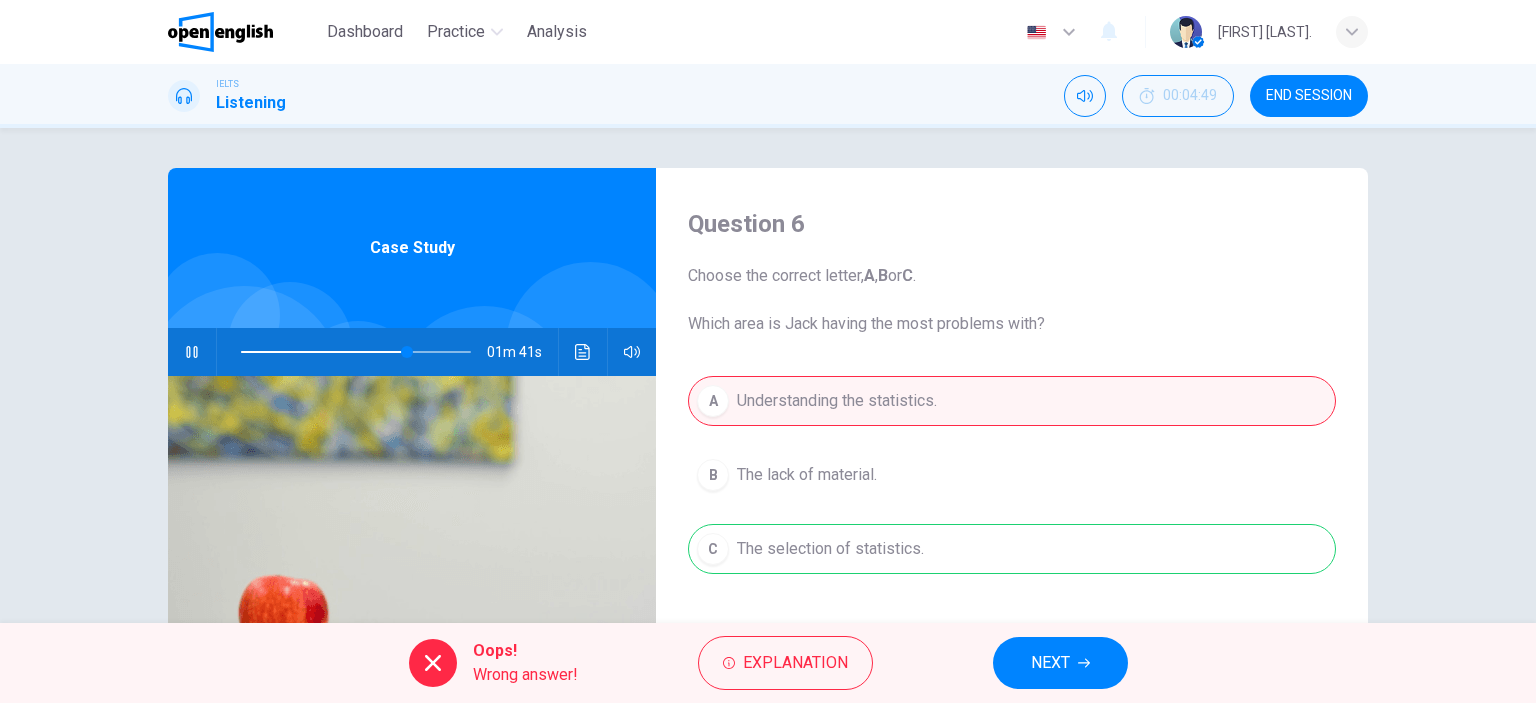click on "NEXT" at bounding box center (1050, 663) 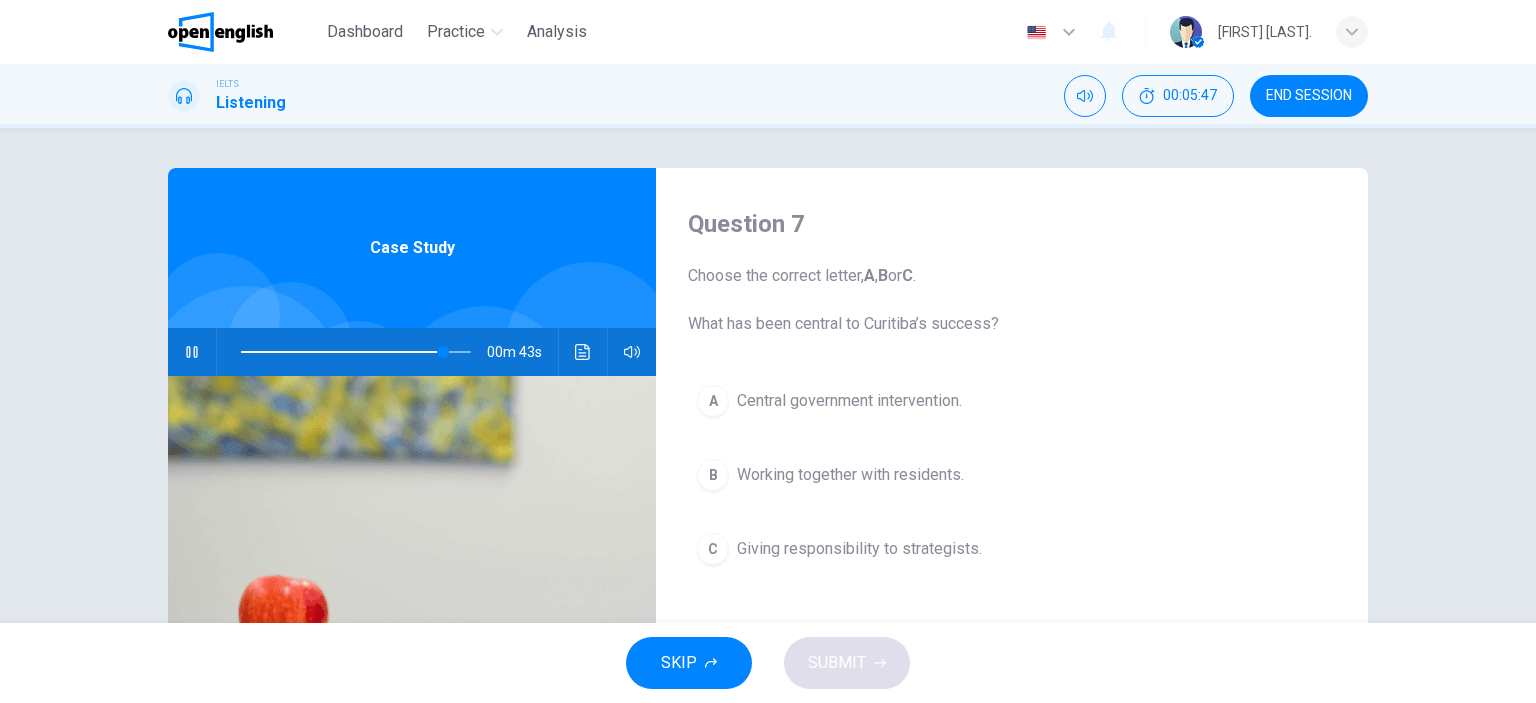 drag, startPoint x: 868, startPoint y: 332, endPoint x: 944, endPoint y: 322, distance: 76.655075 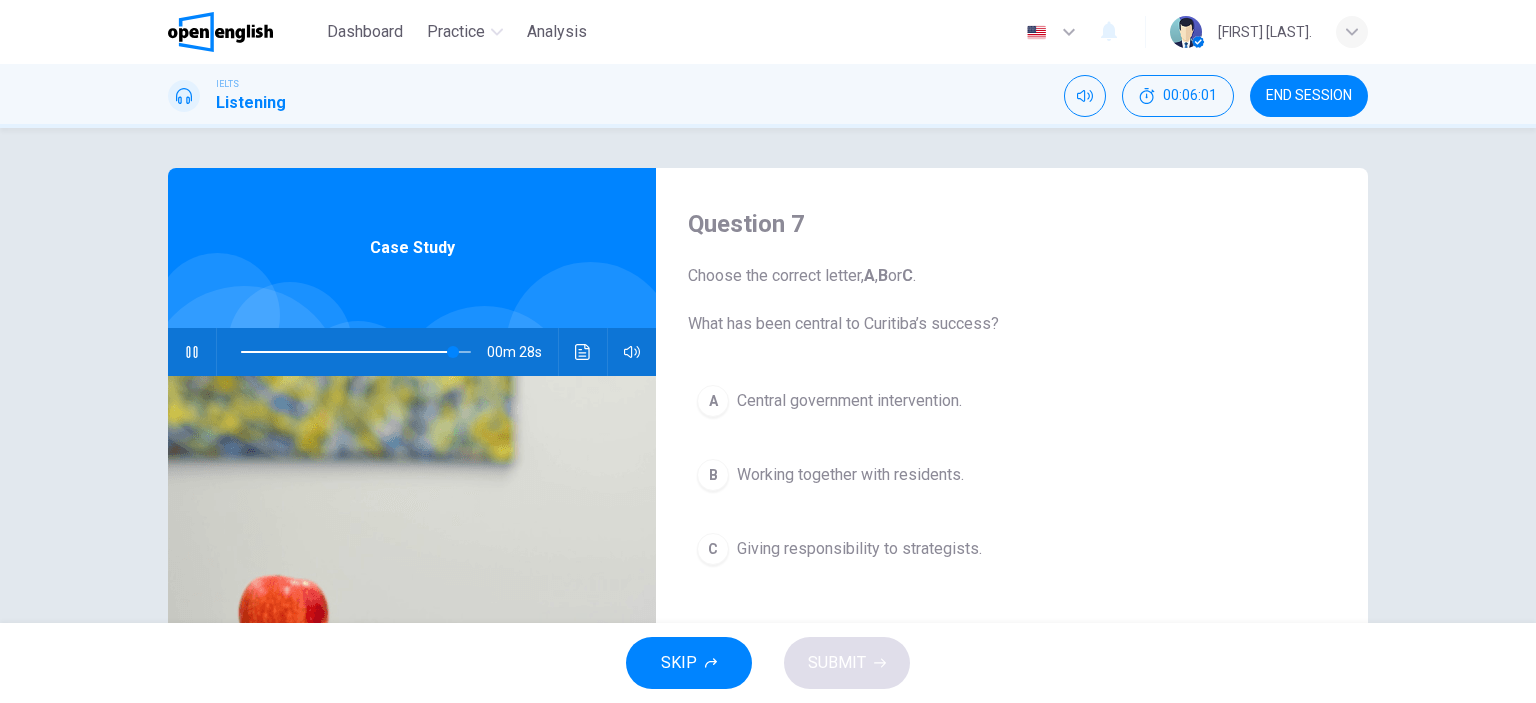 click on "Working together with residents." at bounding box center (850, 475) 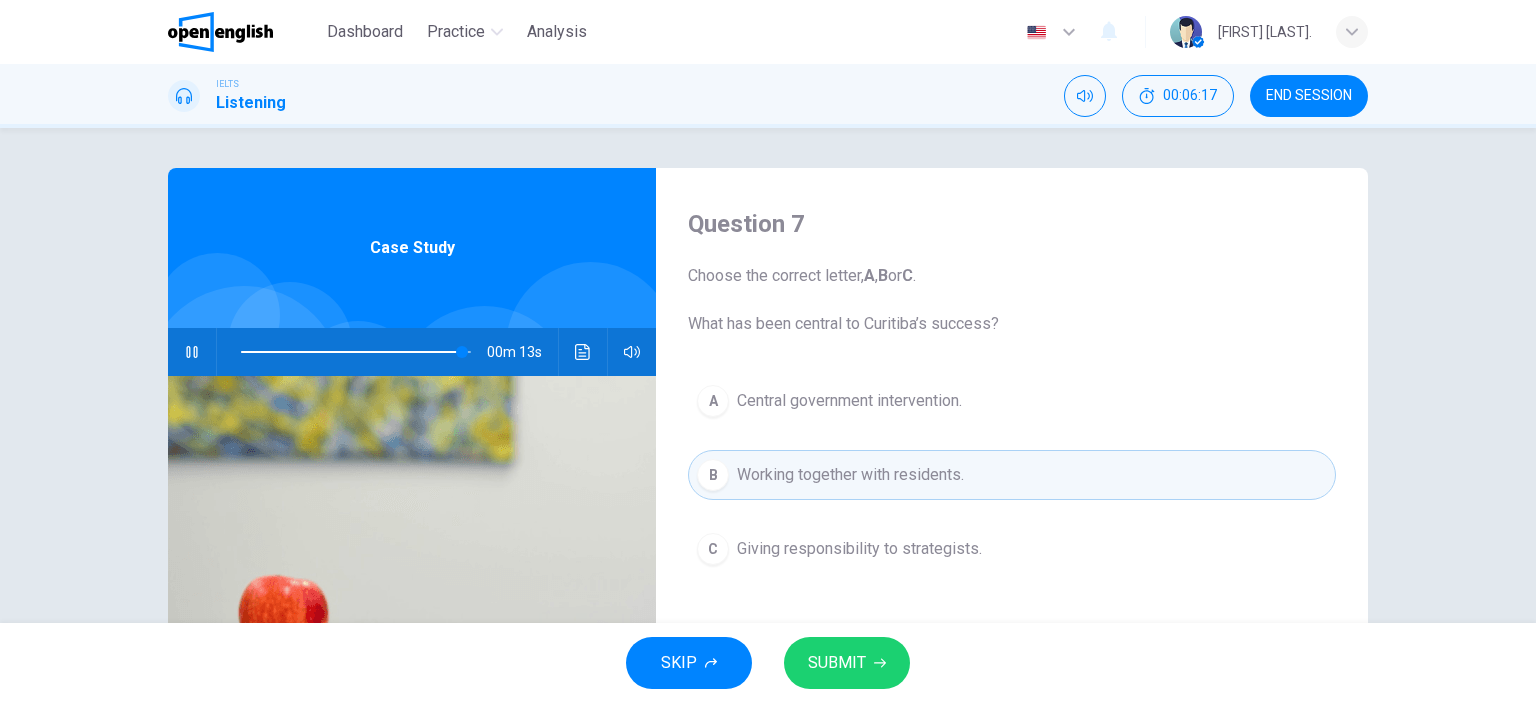 click on "SUBMIT" at bounding box center [837, 663] 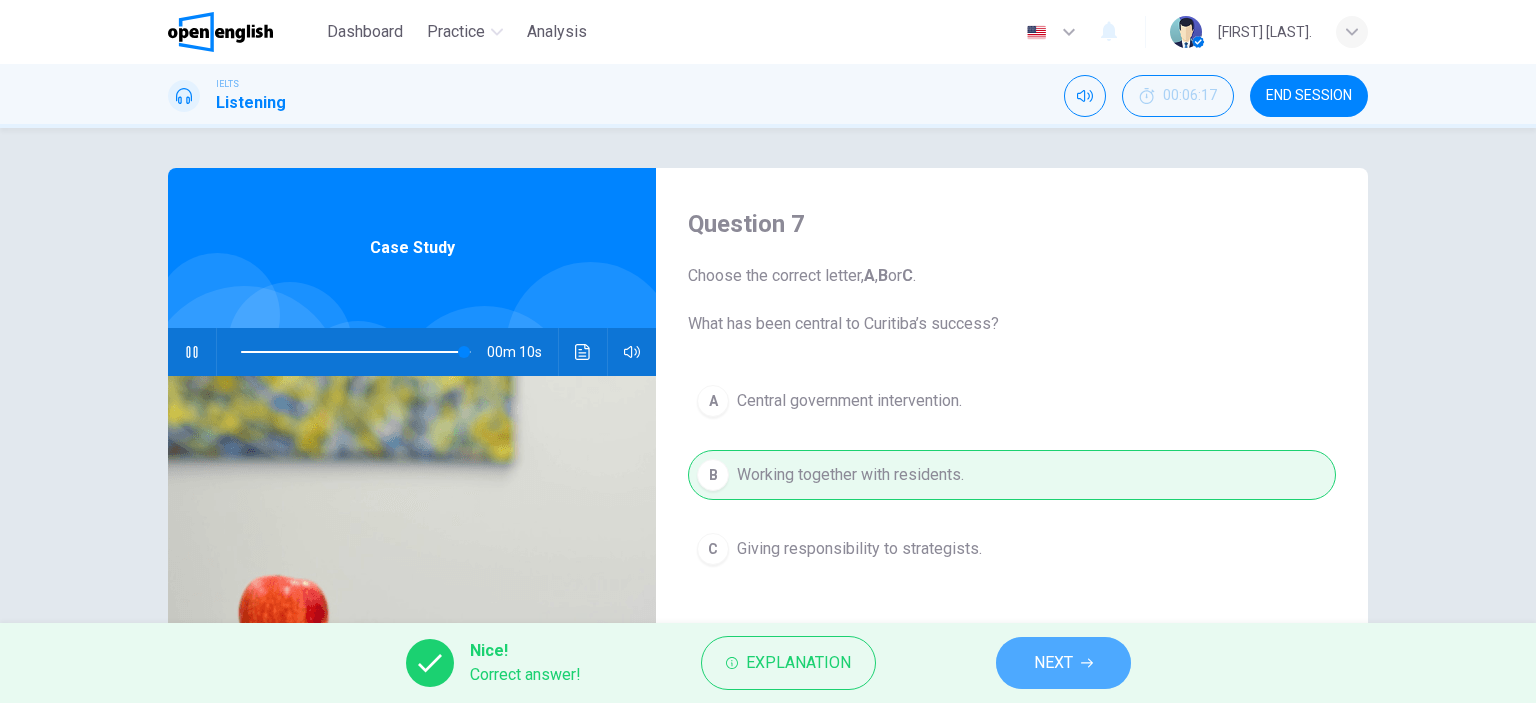 click on "NEXT" at bounding box center (1063, 663) 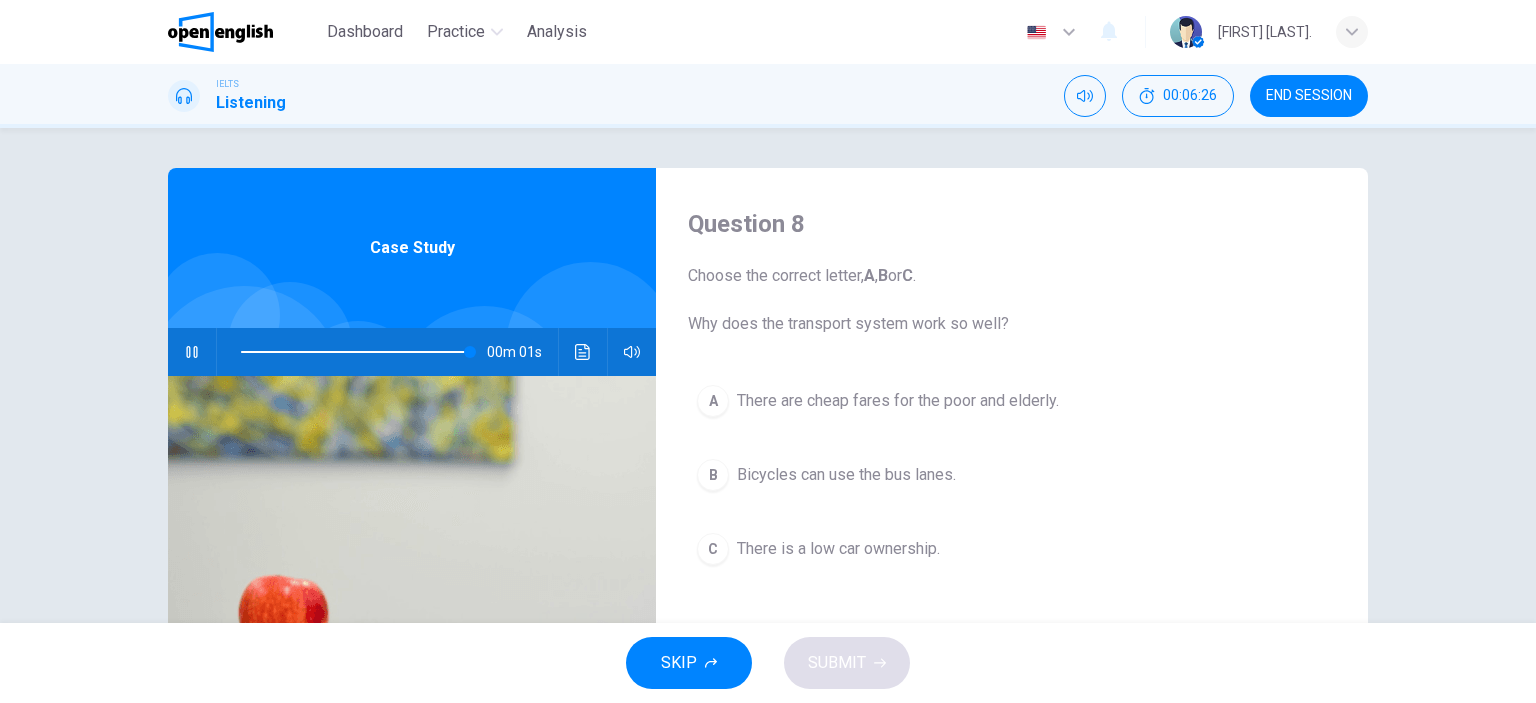 click on "There are cheap fares for the poor and elderly." at bounding box center (898, 401) 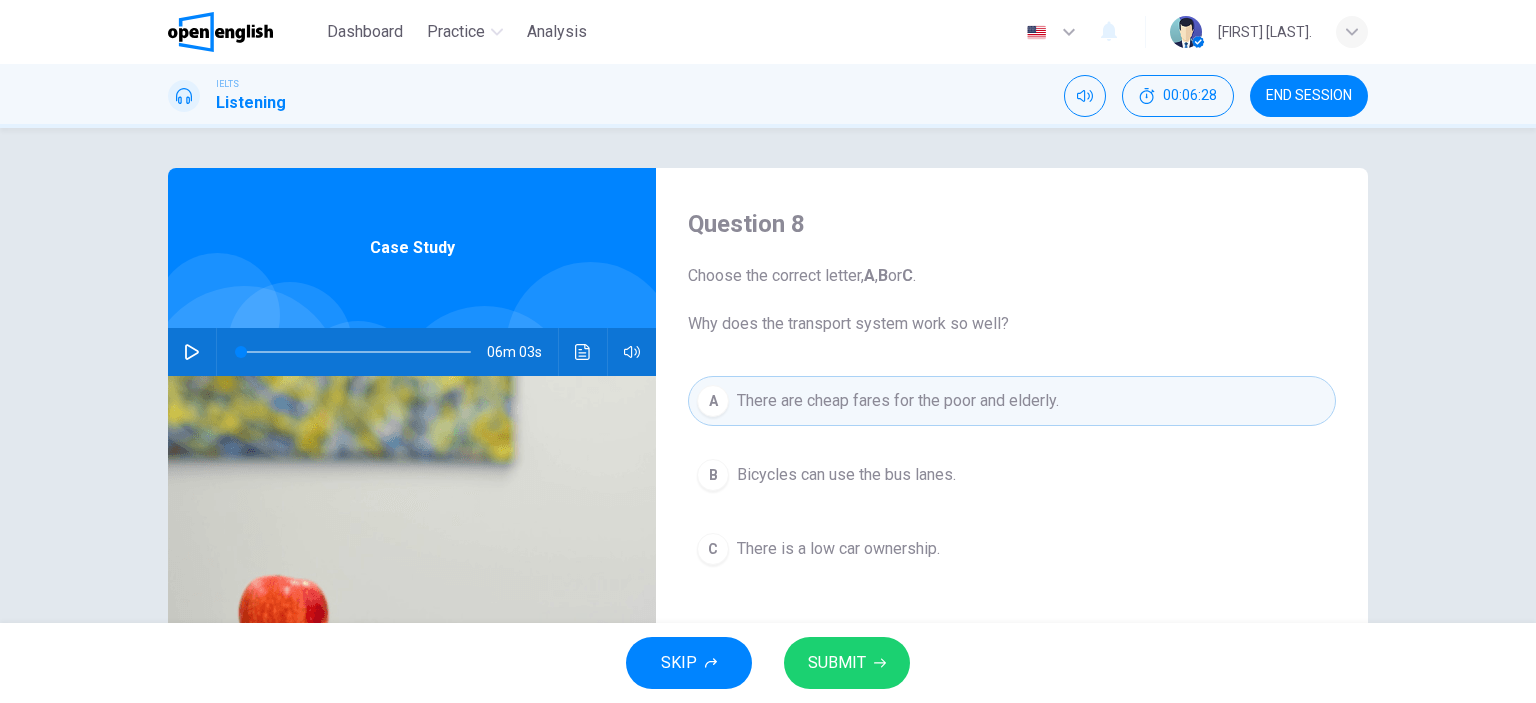 click at bounding box center (356, 352) 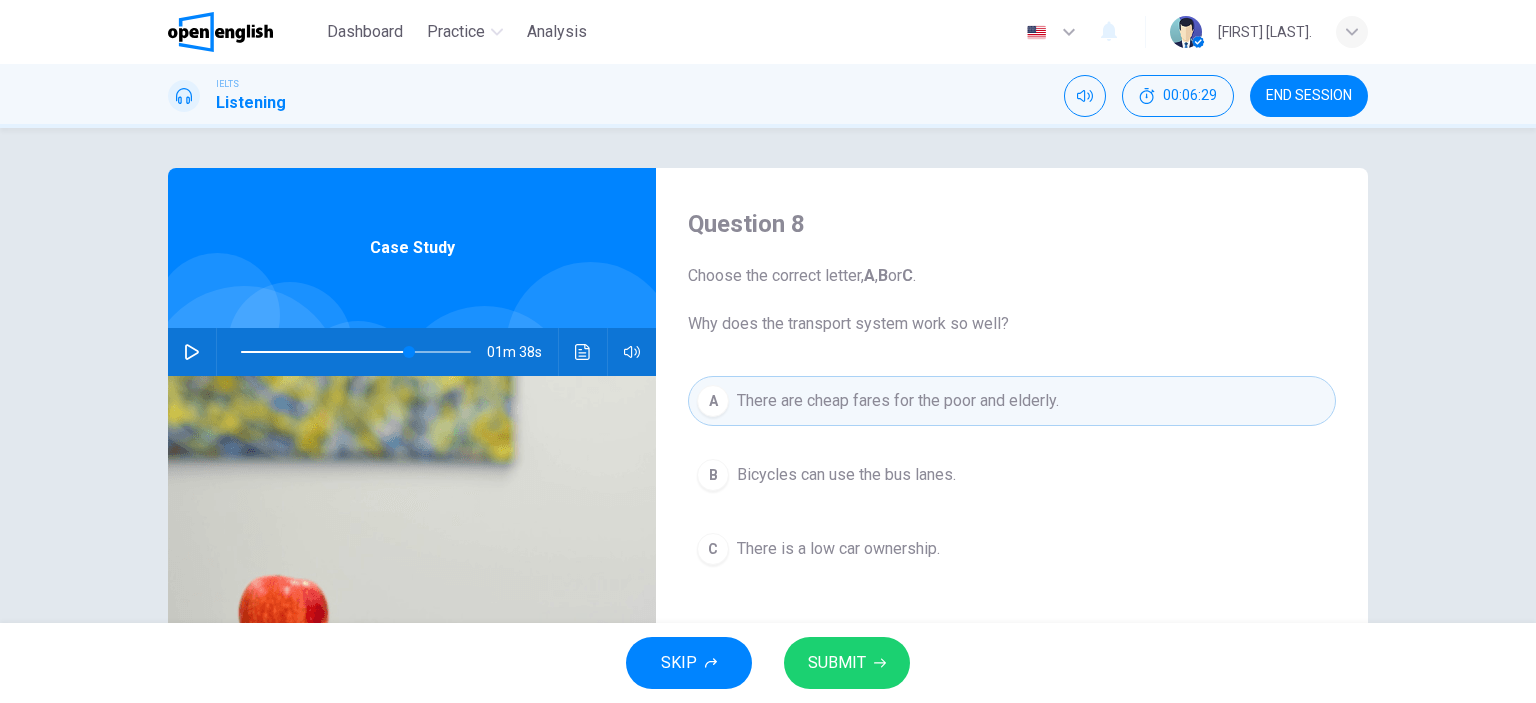 click 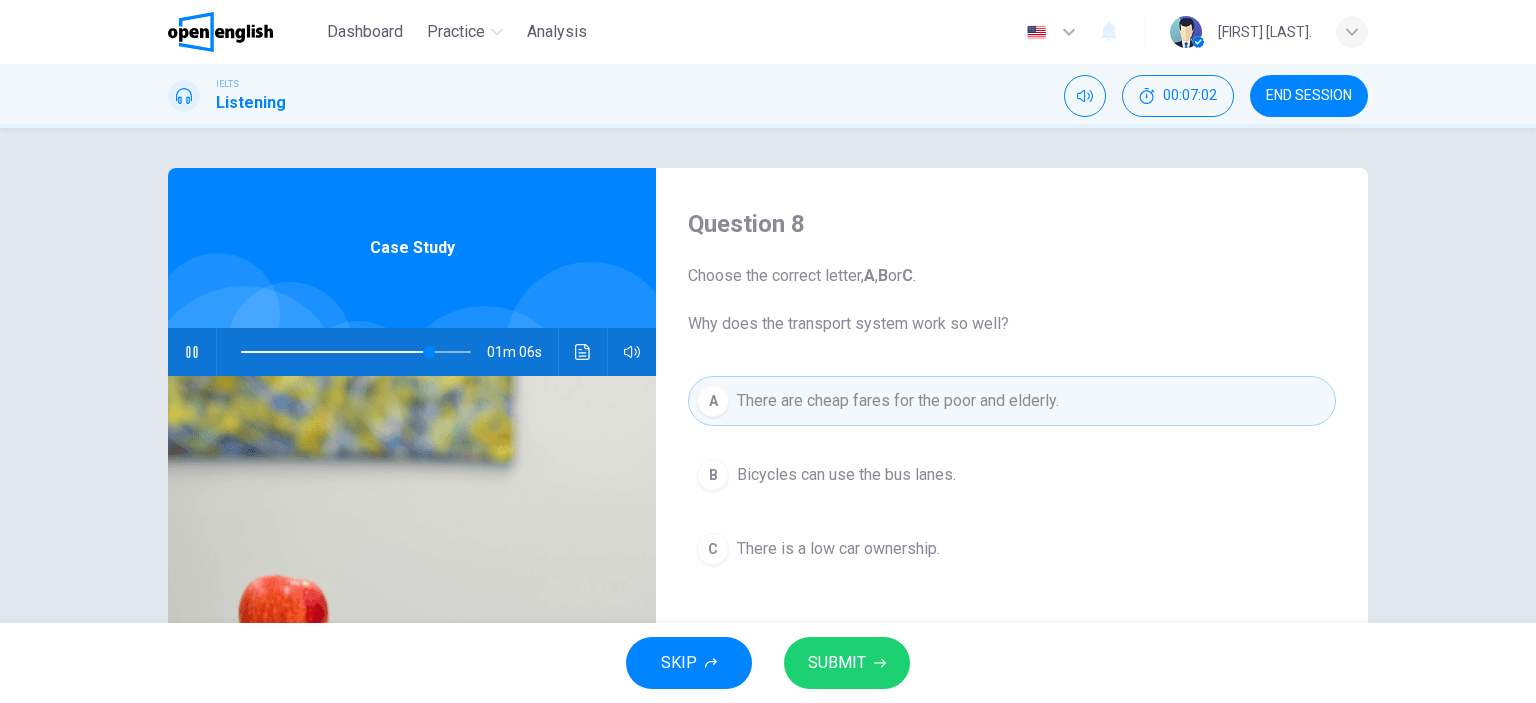 click on "SUBMIT" at bounding box center (837, 663) 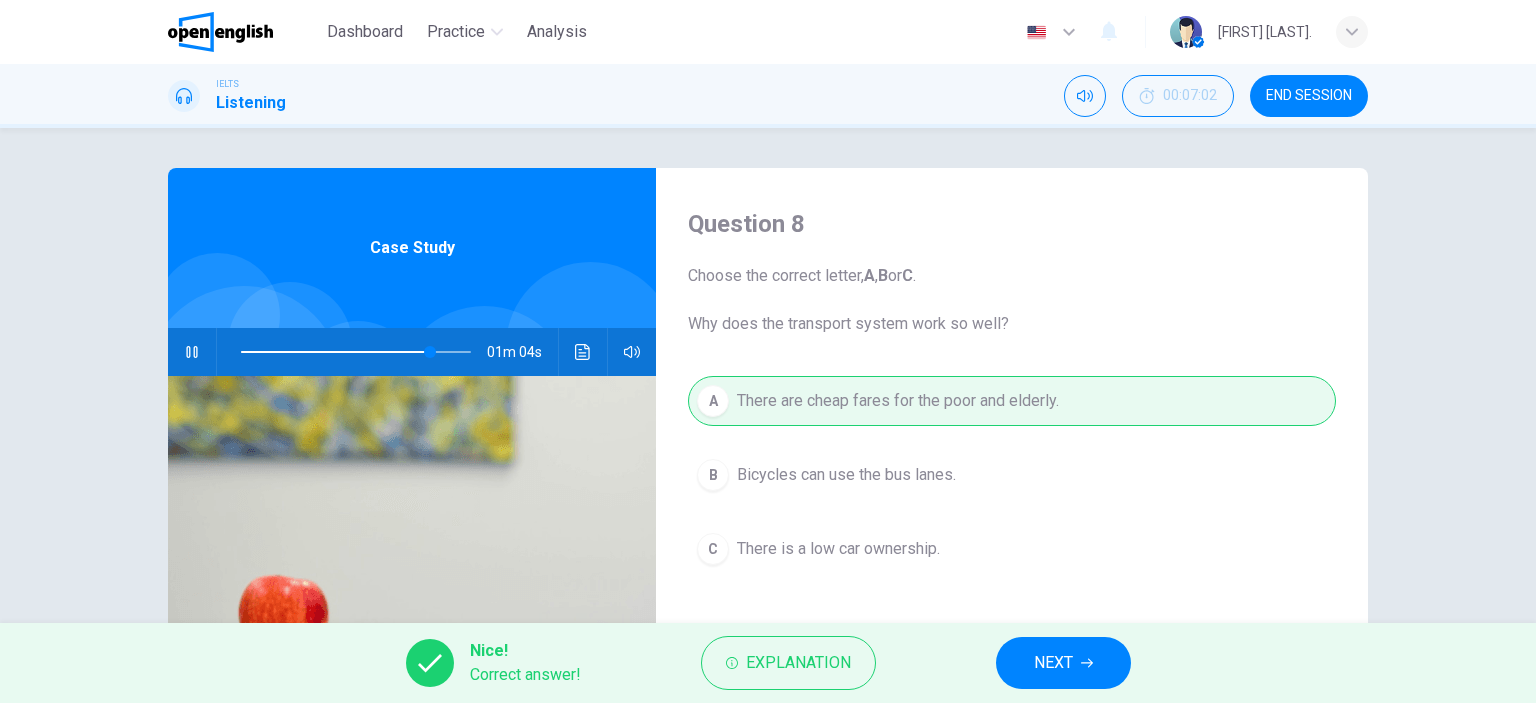 click on "NEXT" at bounding box center [1063, 663] 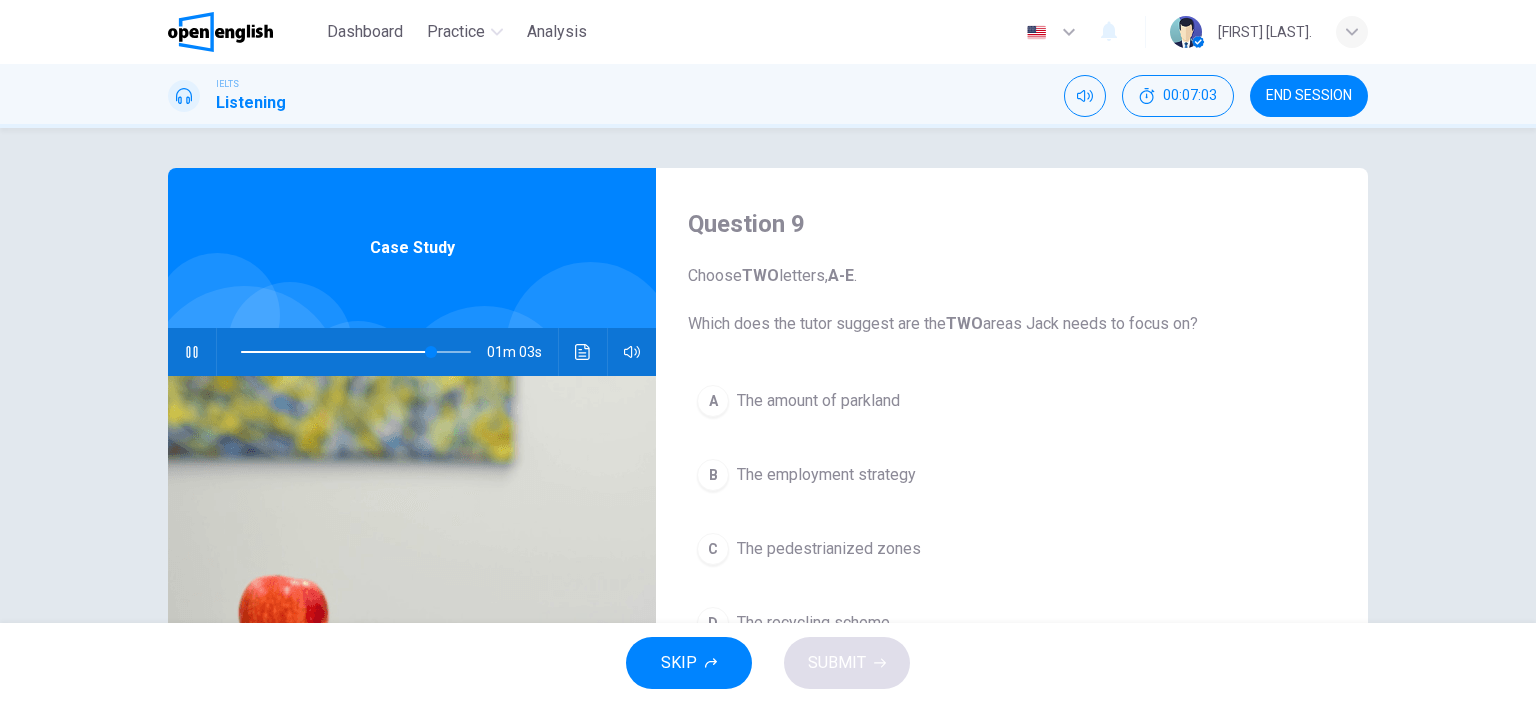 drag, startPoint x: 827, startPoint y: 324, endPoint x: 1020, endPoint y: 312, distance: 193.3727 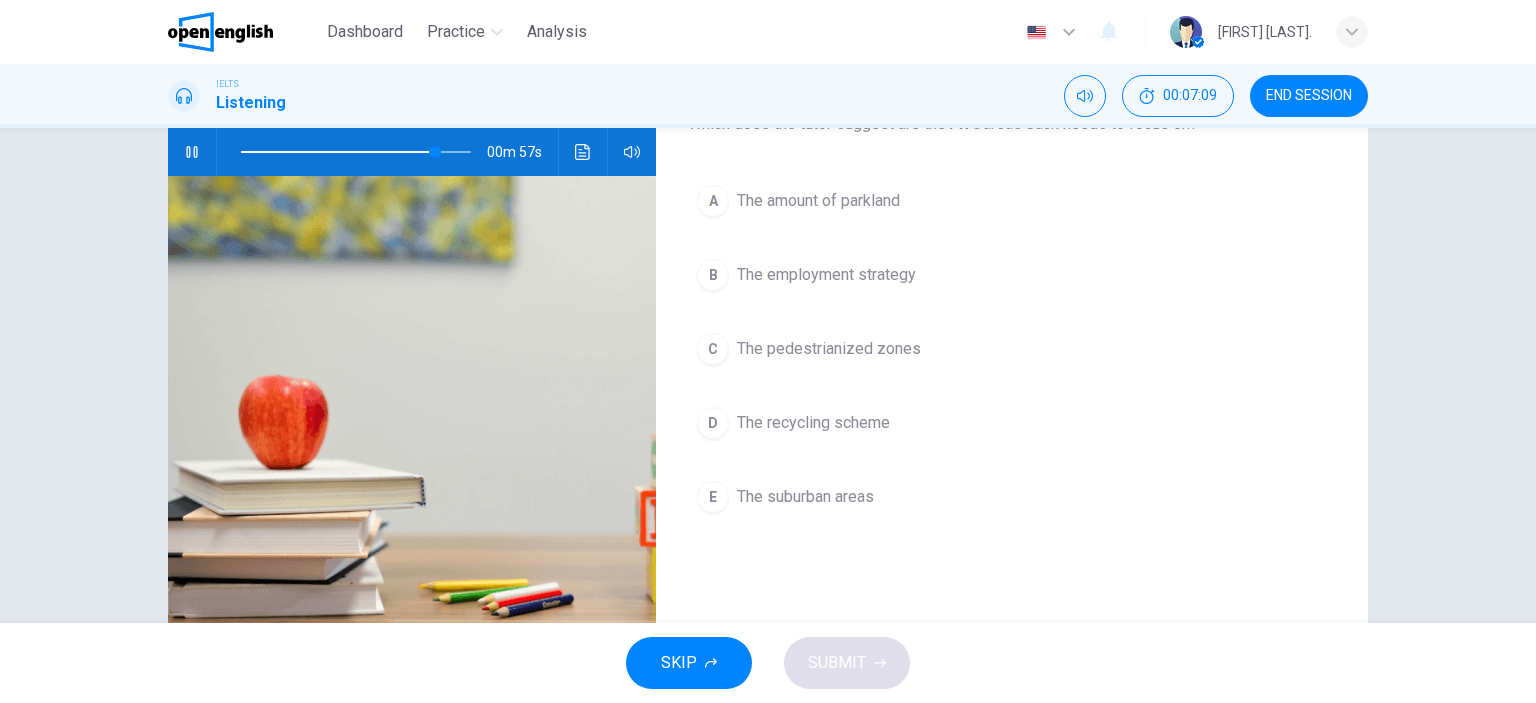 scroll, scrollTop: 100, scrollLeft: 0, axis: vertical 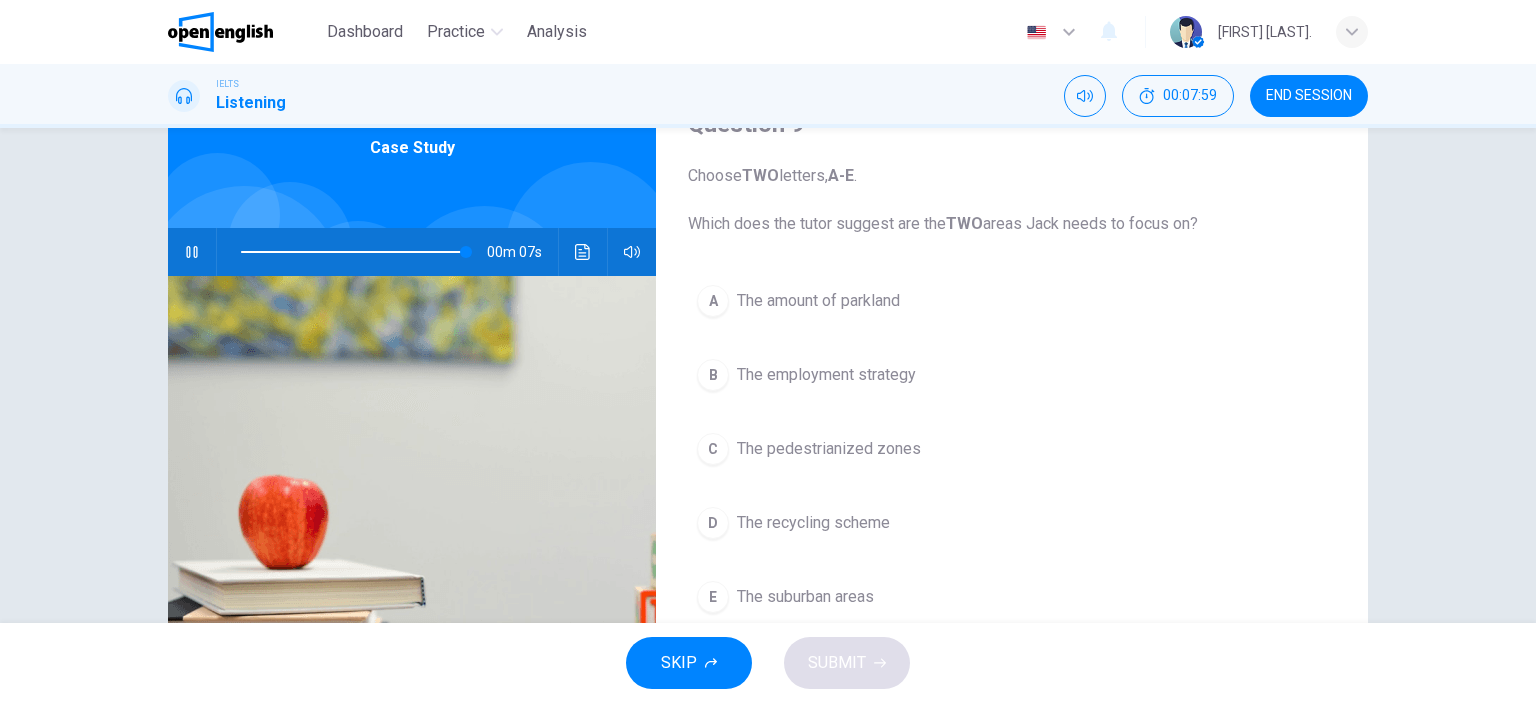 click on "The recycling scheme" at bounding box center [813, 523] 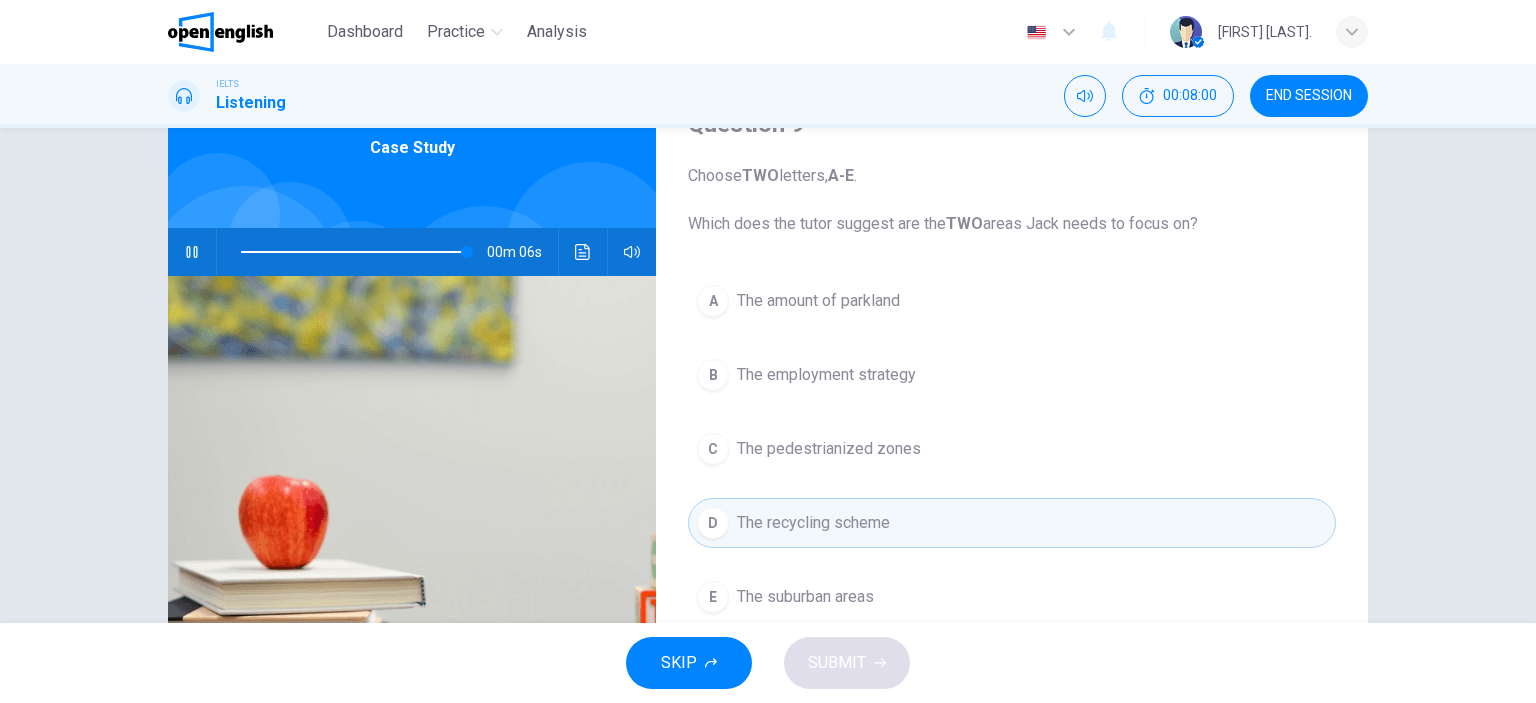 click on "The suburban areas" at bounding box center (805, 597) 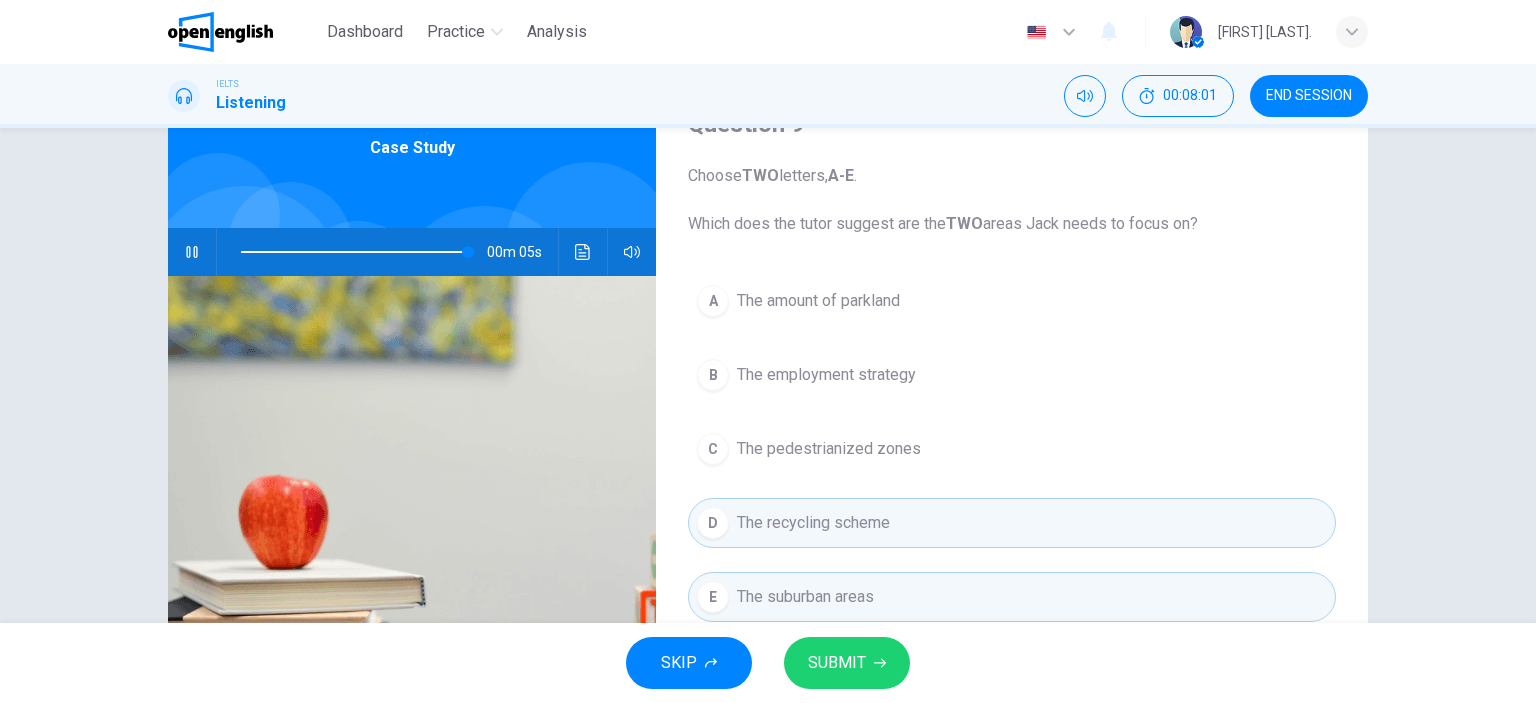 click on "SUBMIT" at bounding box center [847, 663] 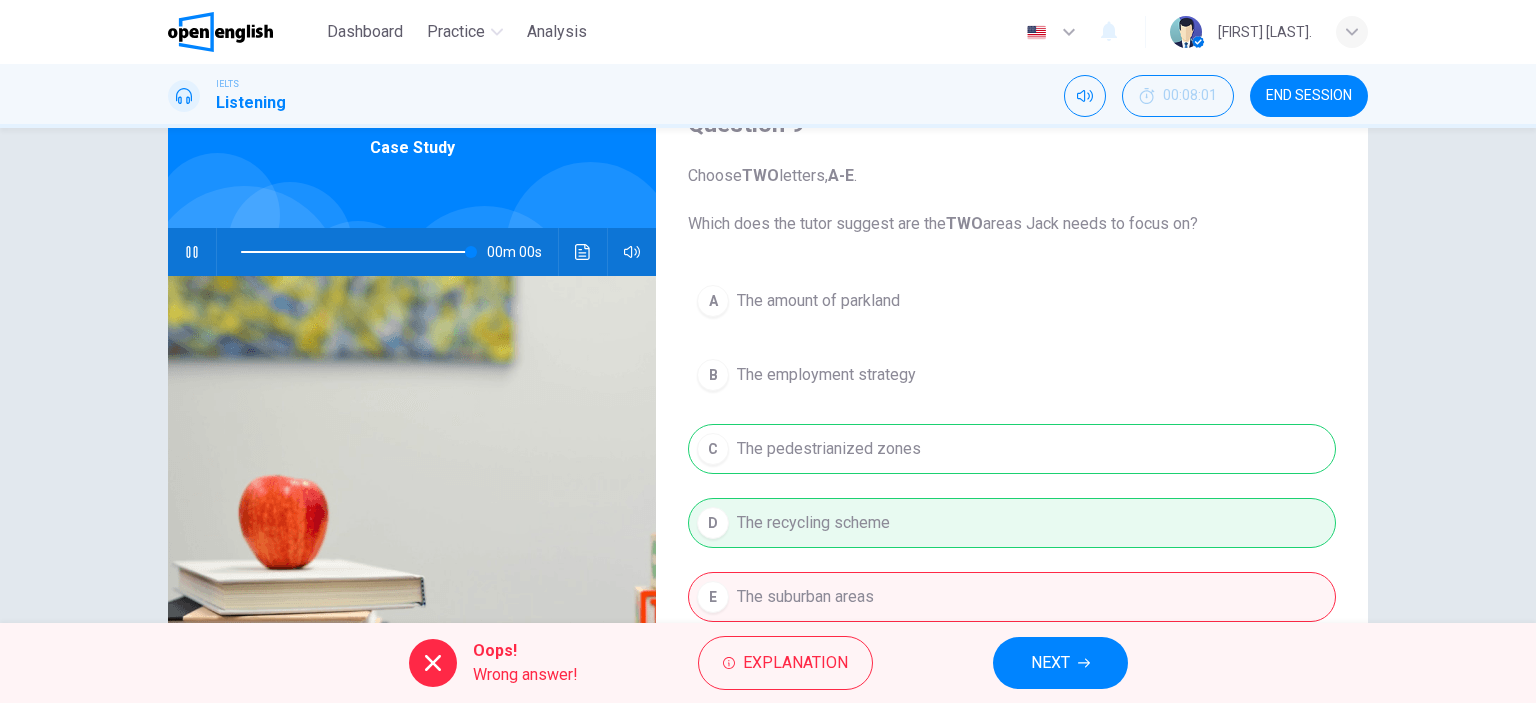type on "*" 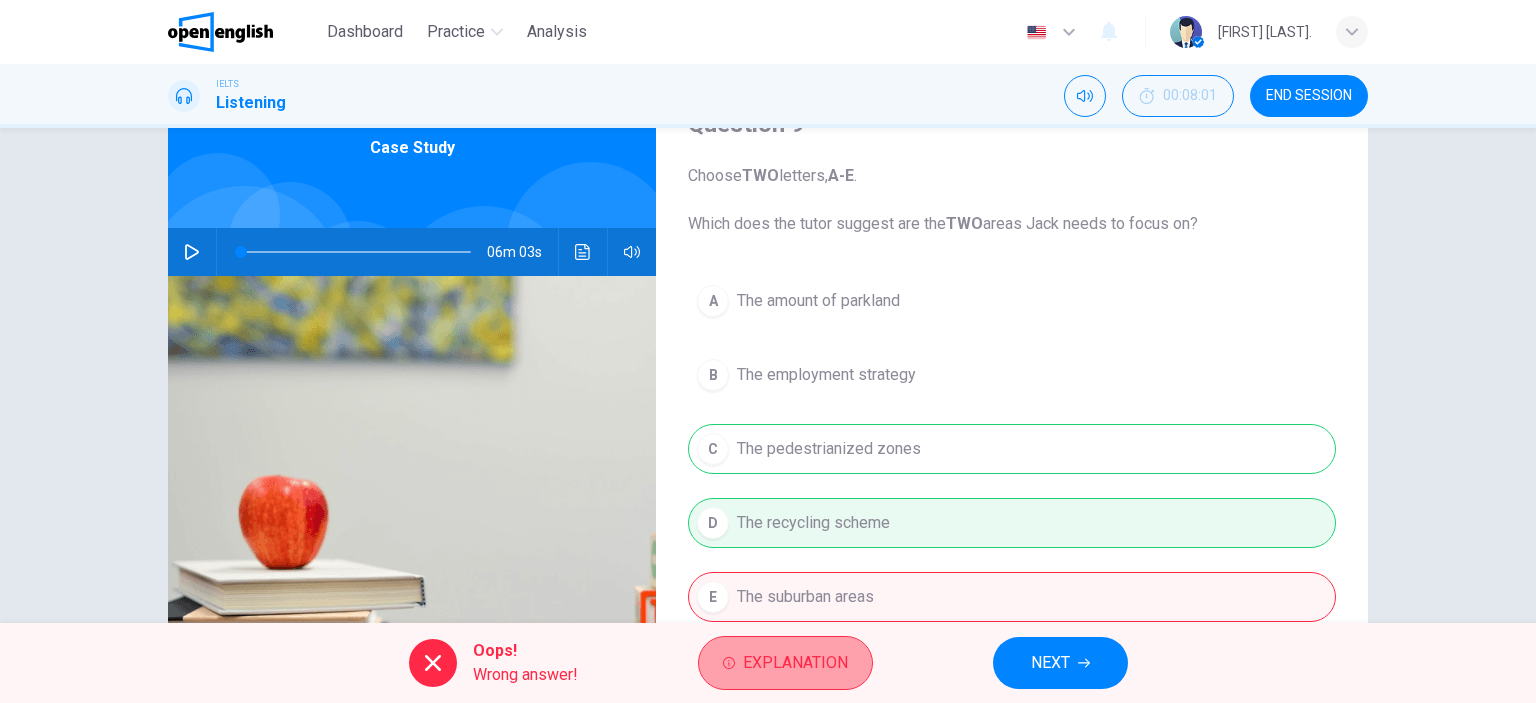 click on "Explanation" at bounding box center (795, 663) 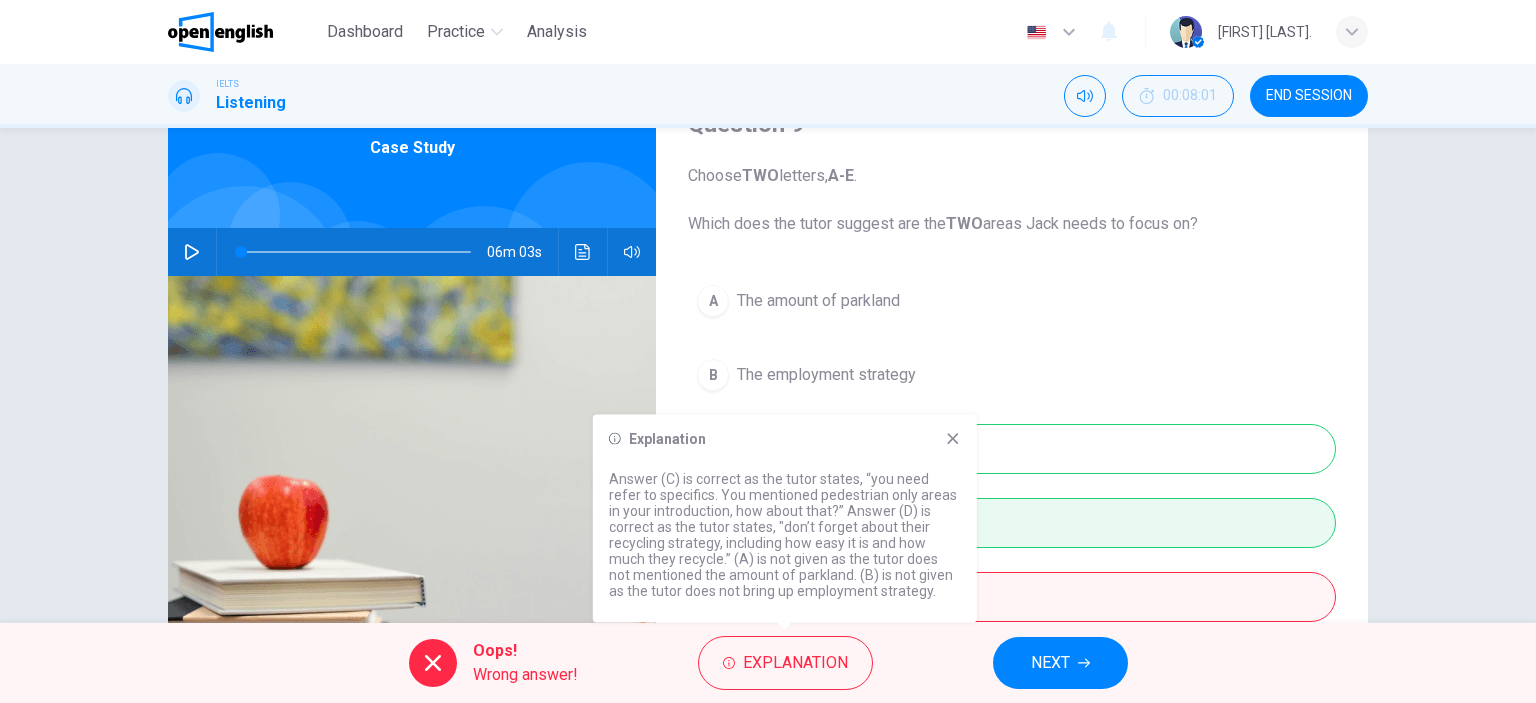 click 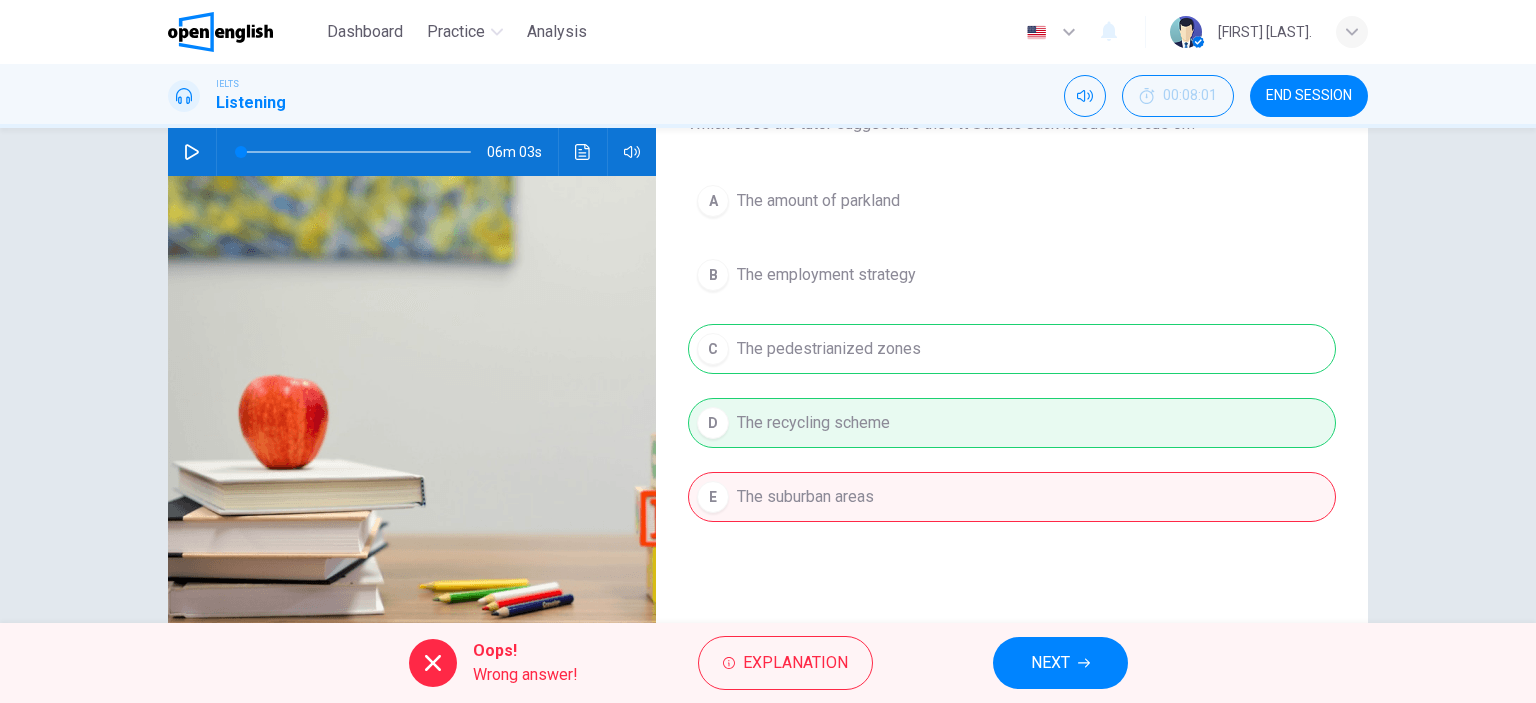 scroll, scrollTop: 100, scrollLeft: 0, axis: vertical 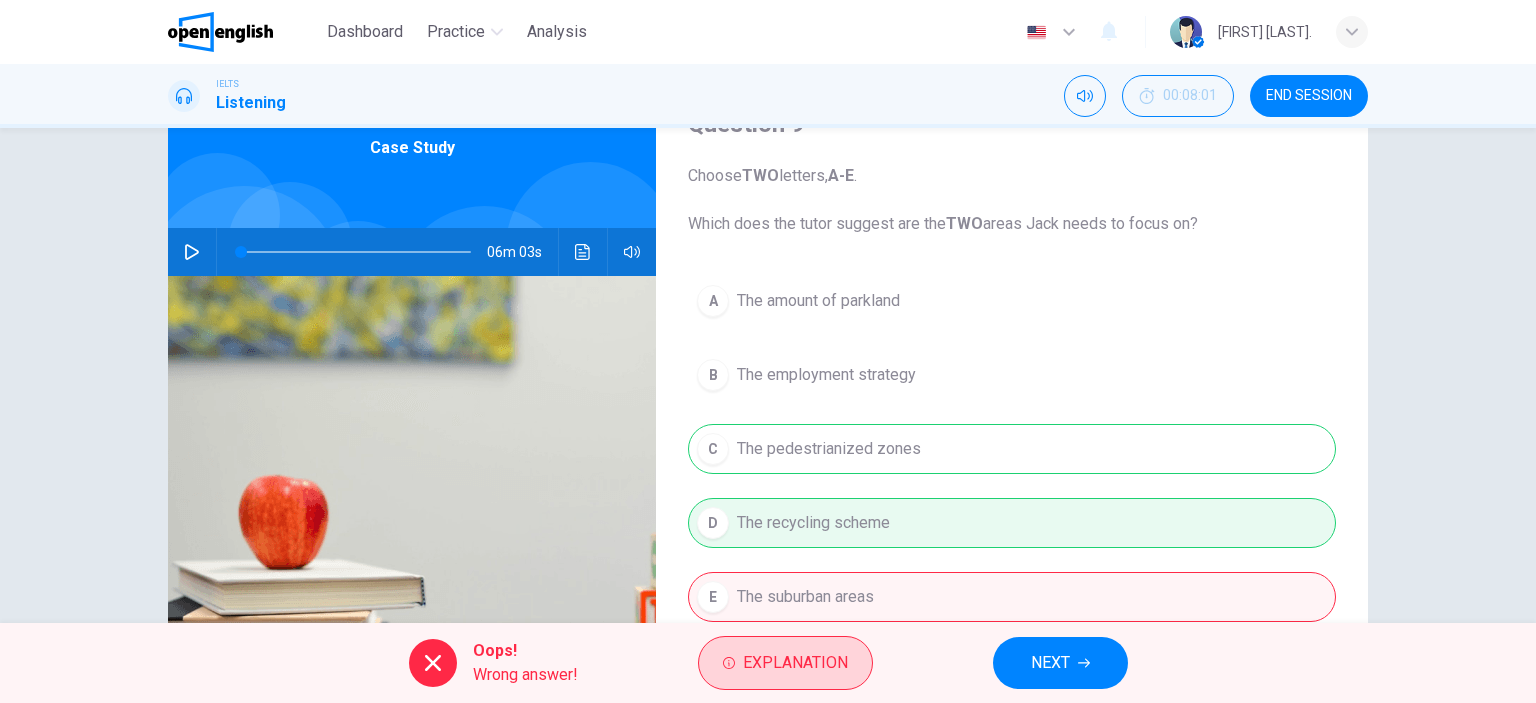 click on "Explanation" at bounding box center (795, 663) 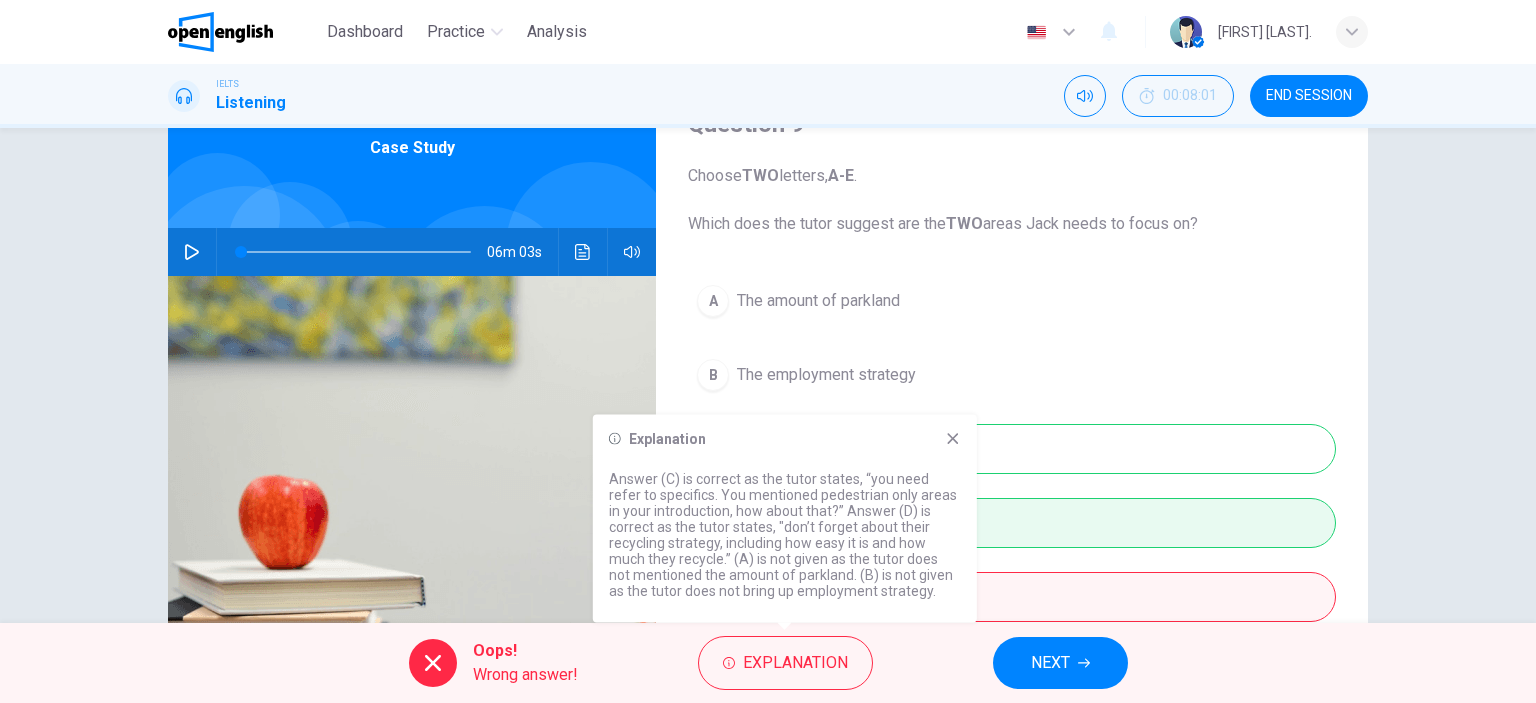 drag, startPoint x: 833, startPoint y: 490, endPoint x: 711, endPoint y: 491, distance: 122.0041 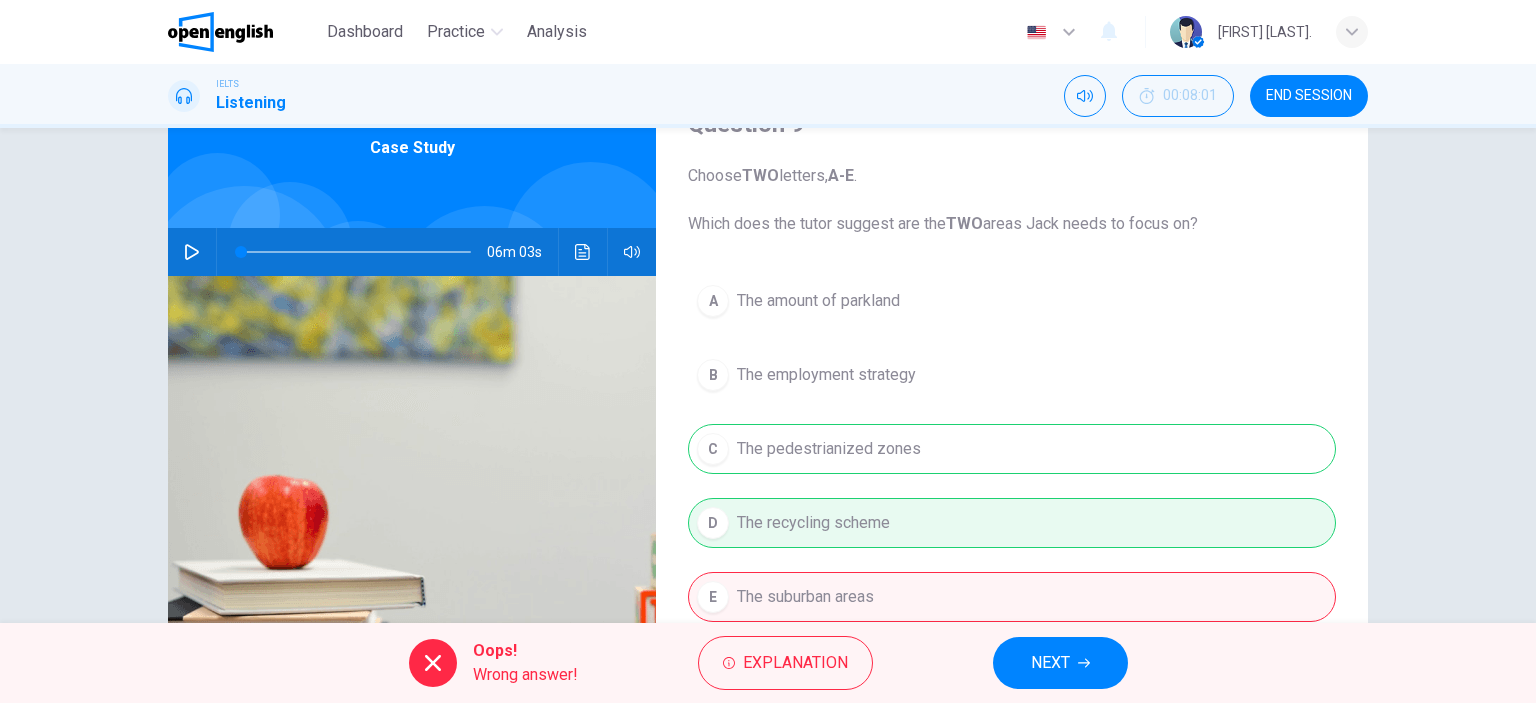 click on "NEXT" at bounding box center (1050, 663) 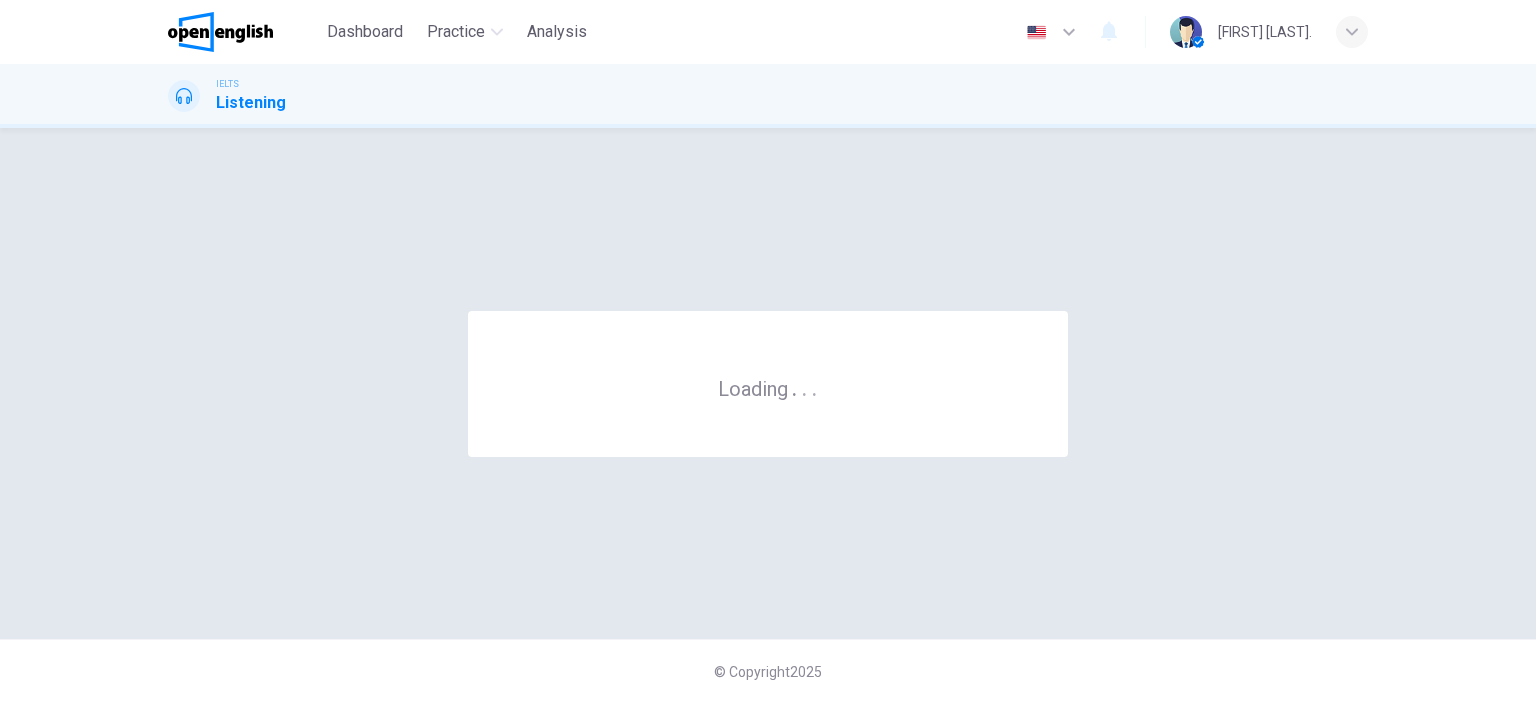 scroll, scrollTop: 0, scrollLeft: 0, axis: both 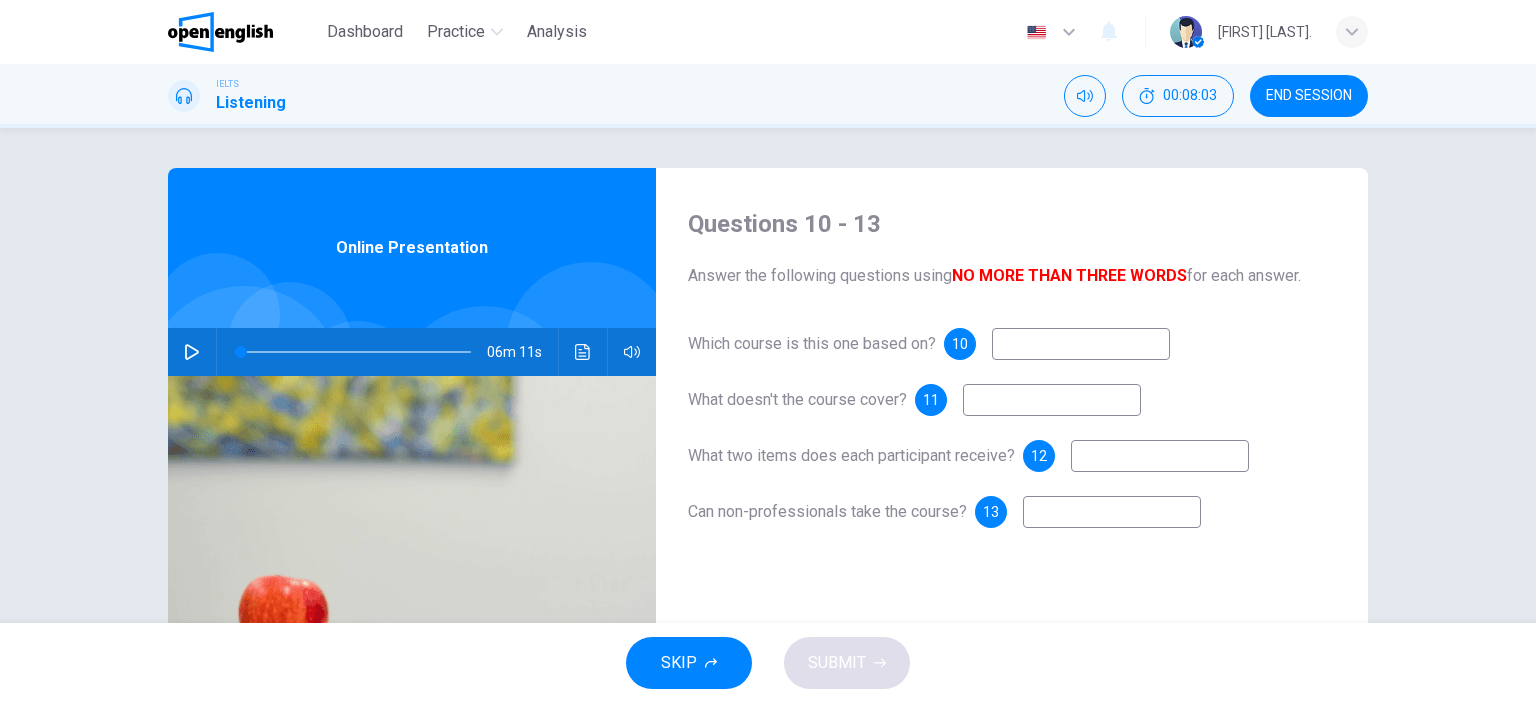 click at bounding box center (192, 352) 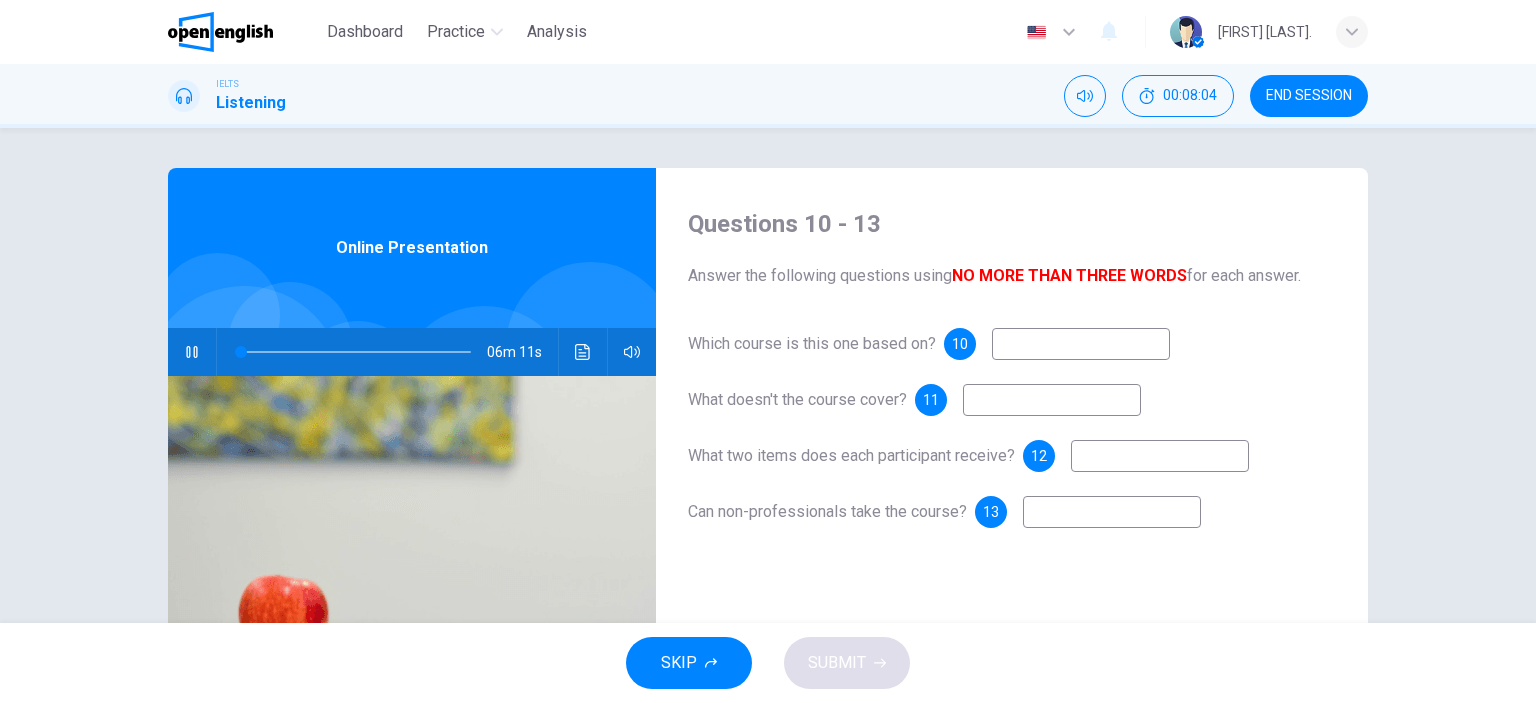 type on "*" 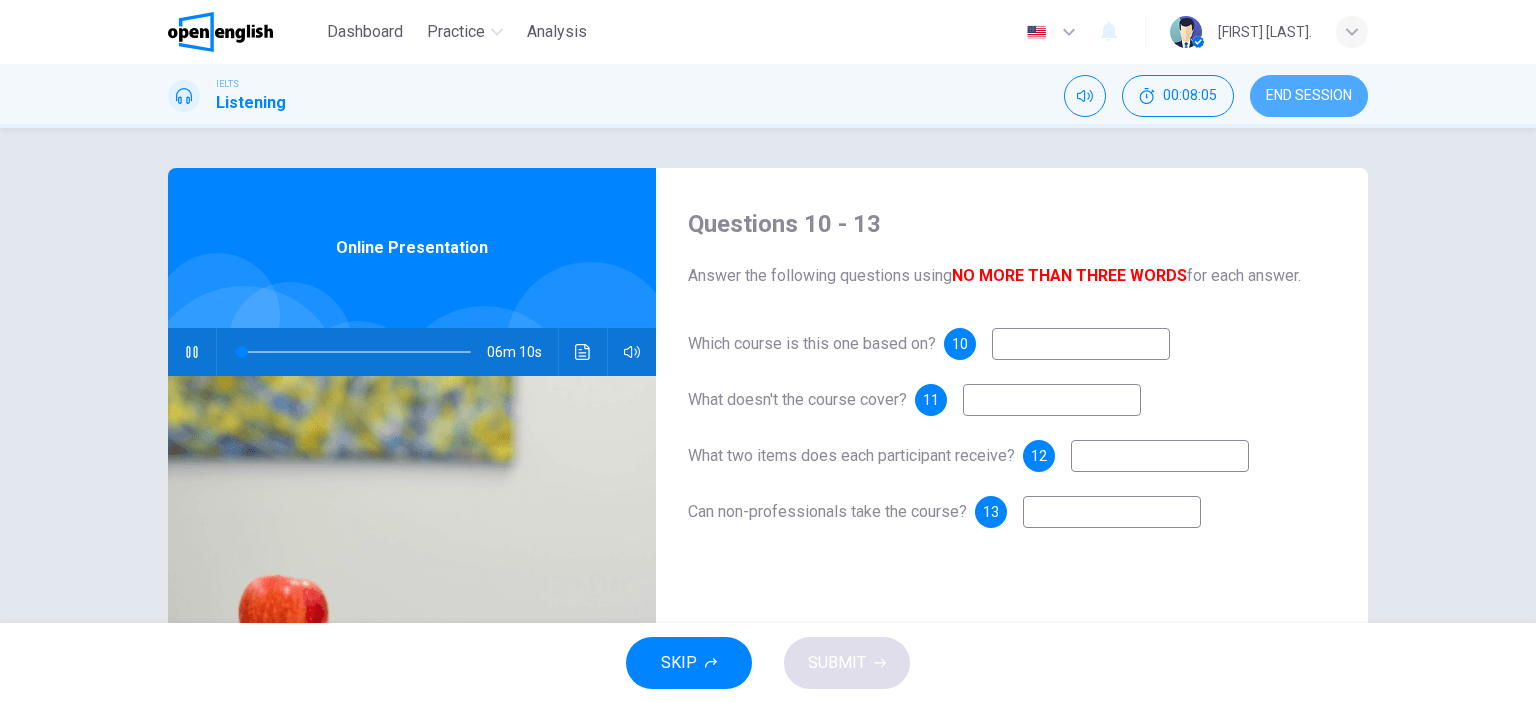 click on "END SESSION" at bounding box center [1309, 96] 